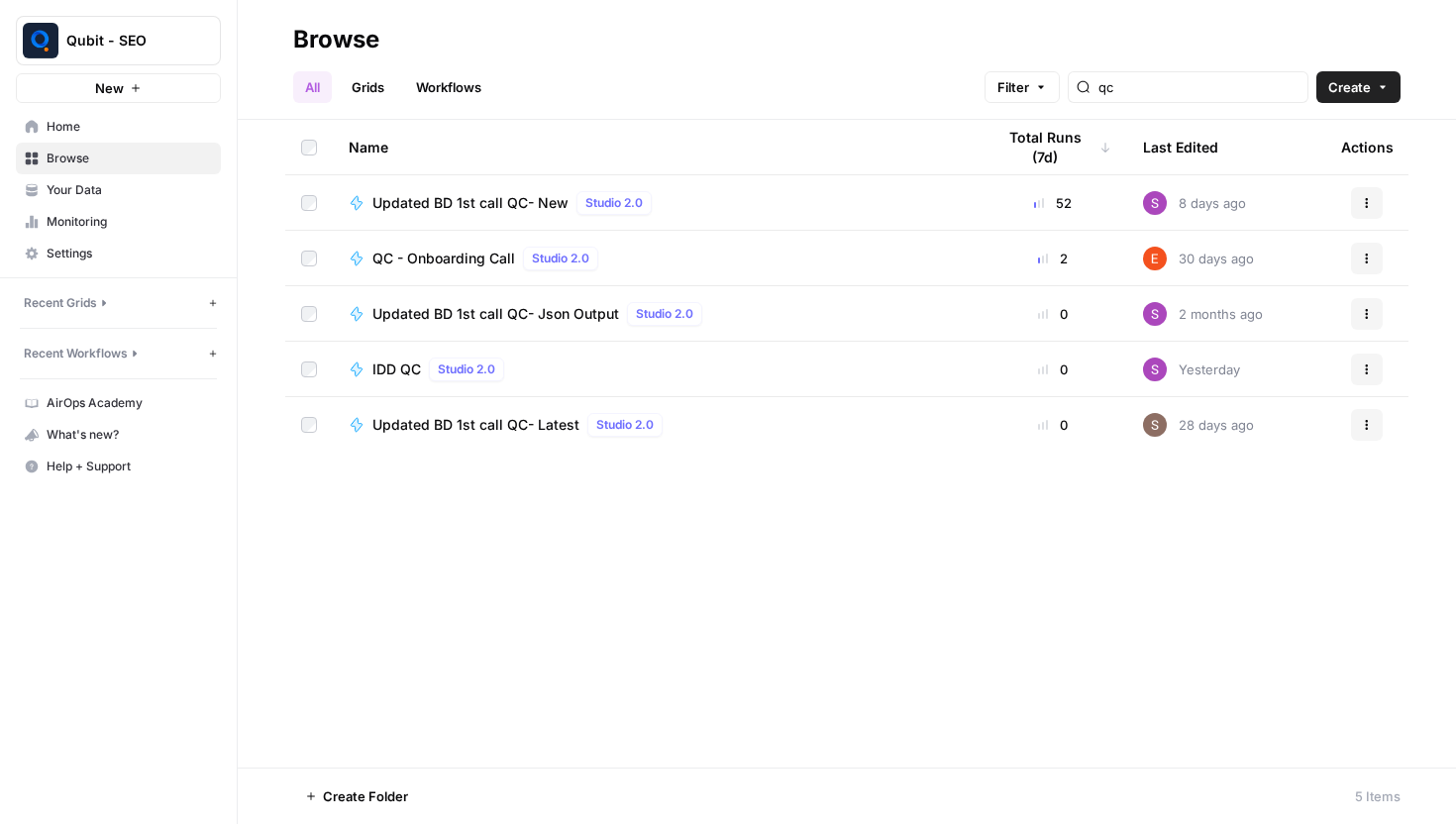 scroll, scrollTop: 0, scrollLeft: 0, axis: both 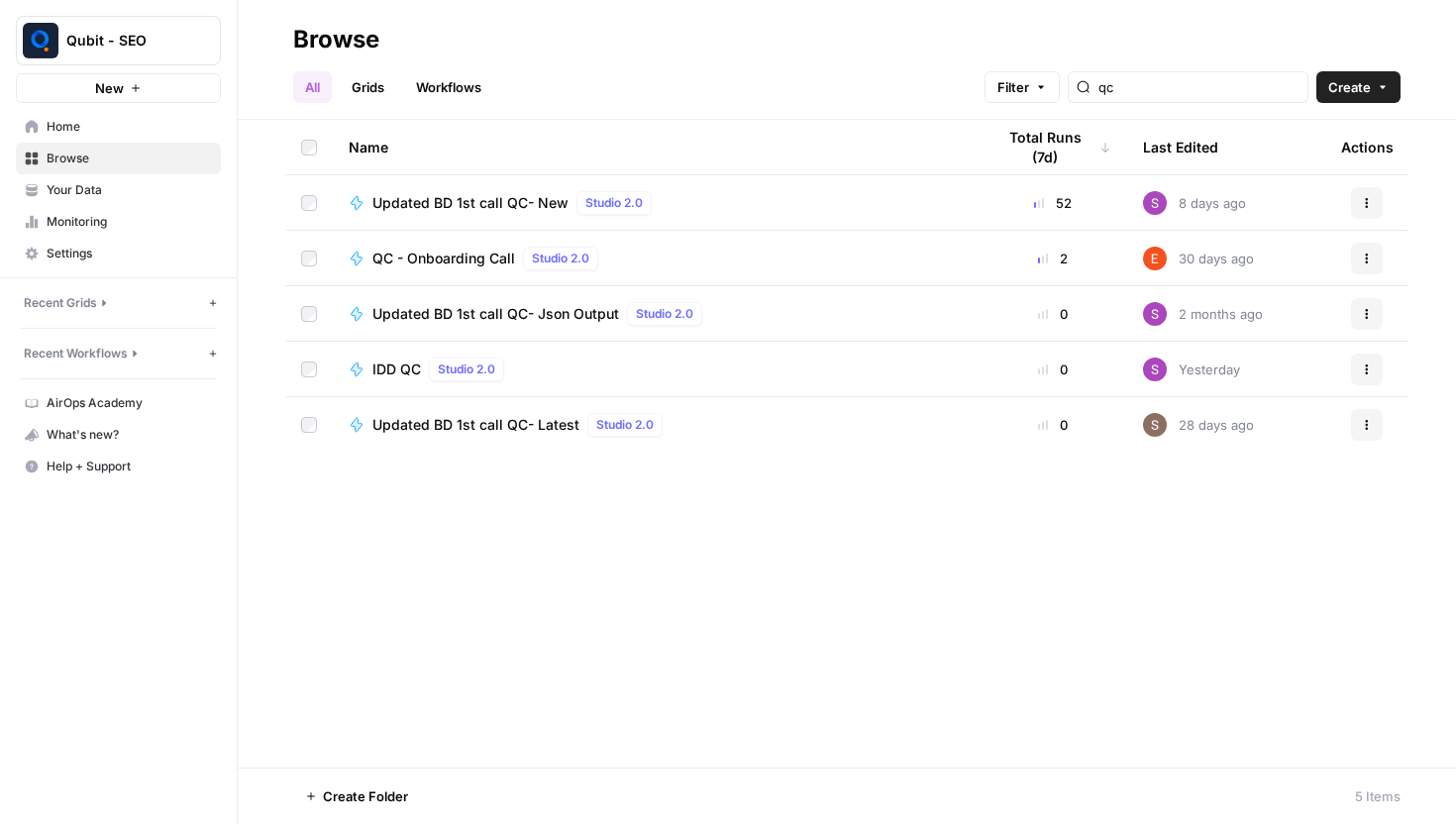 click on "Updated BD 1st call QC- Latest Studio 2.0" at bounding box center [656, 425] 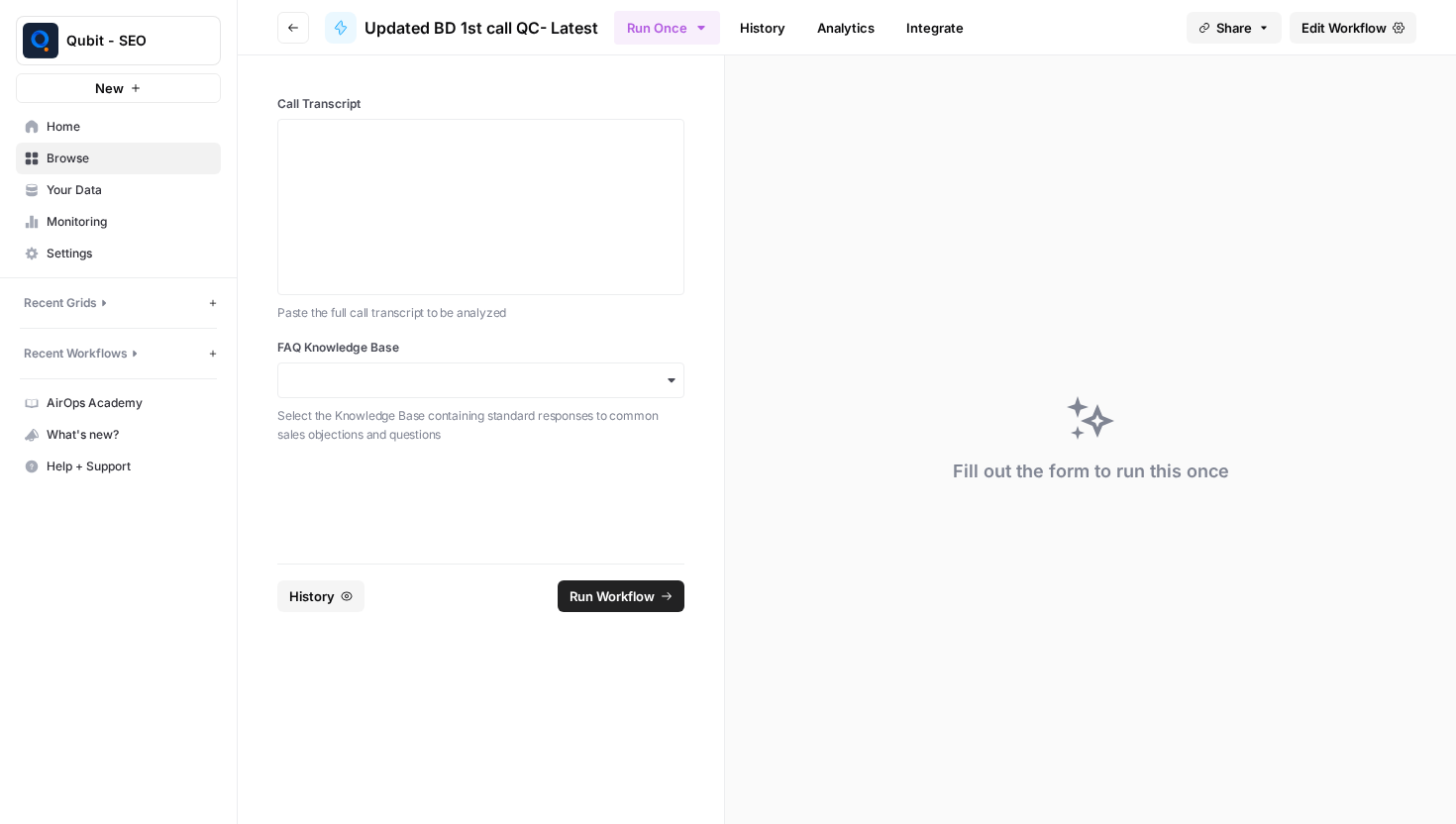 click on "Edit Workflow" at bounding box center (1344, 28) 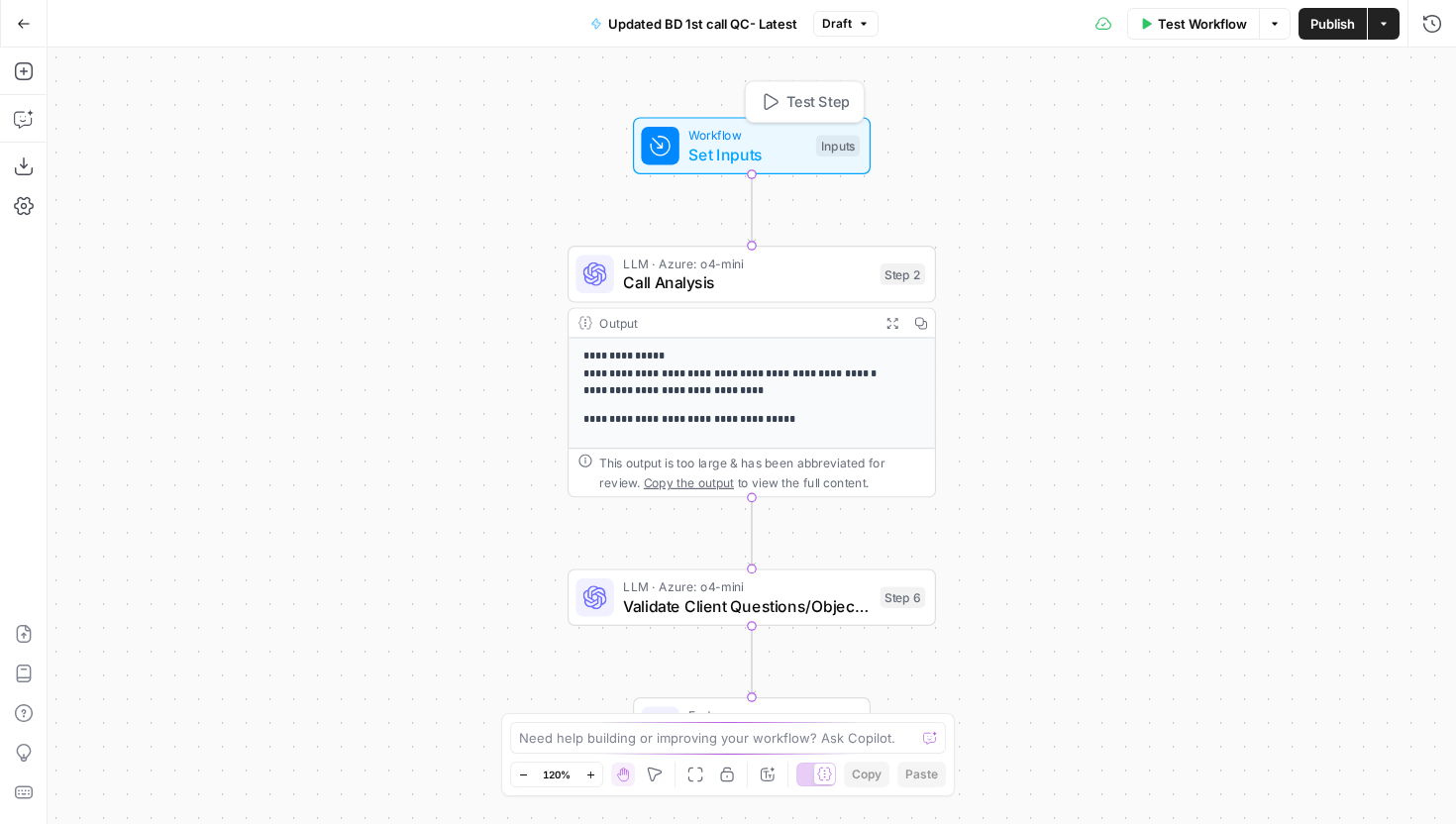 click on "Workflow" at bounding box center (747, 135) 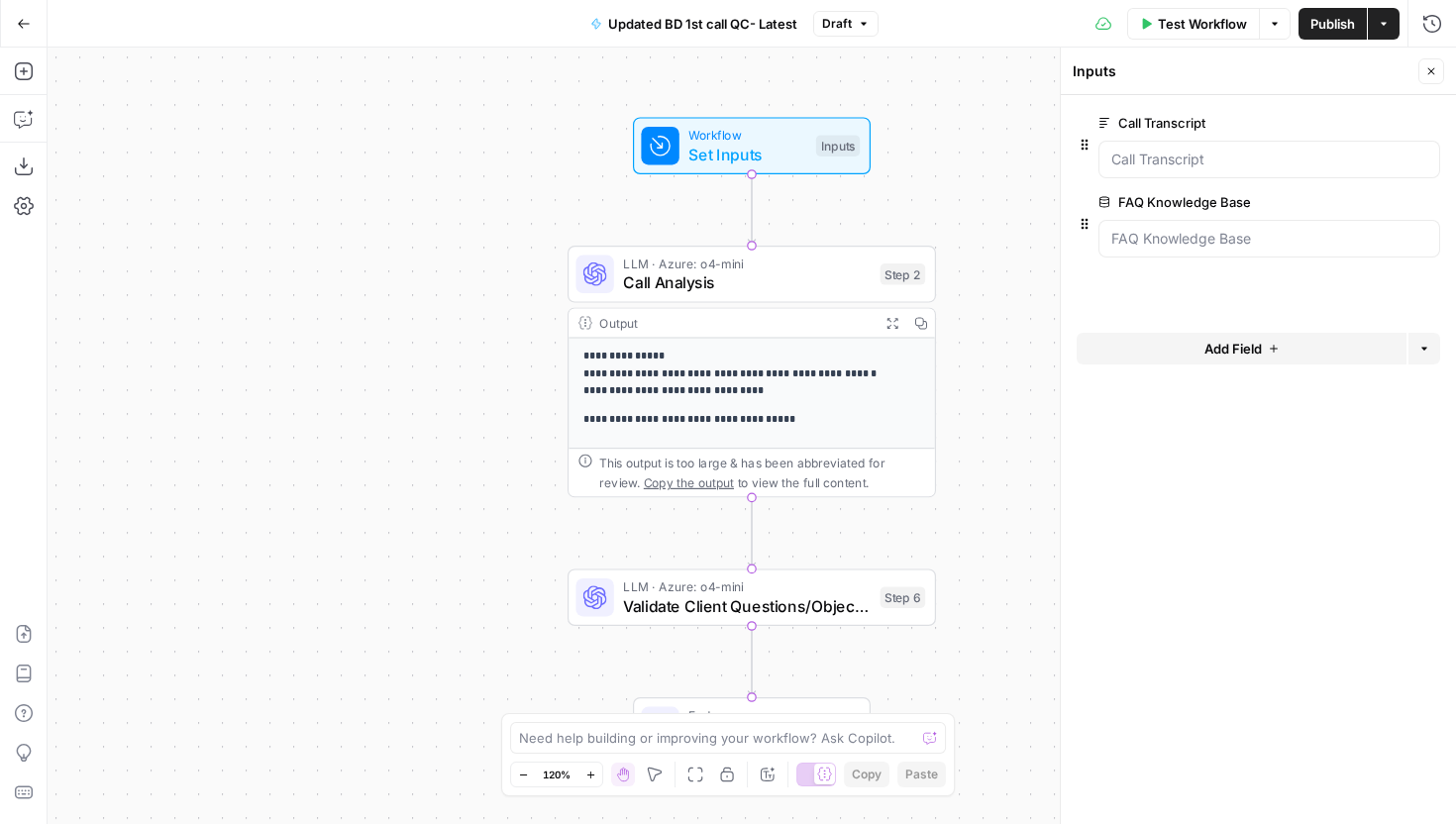 click on "Close" at bounding box center (1431, 71) 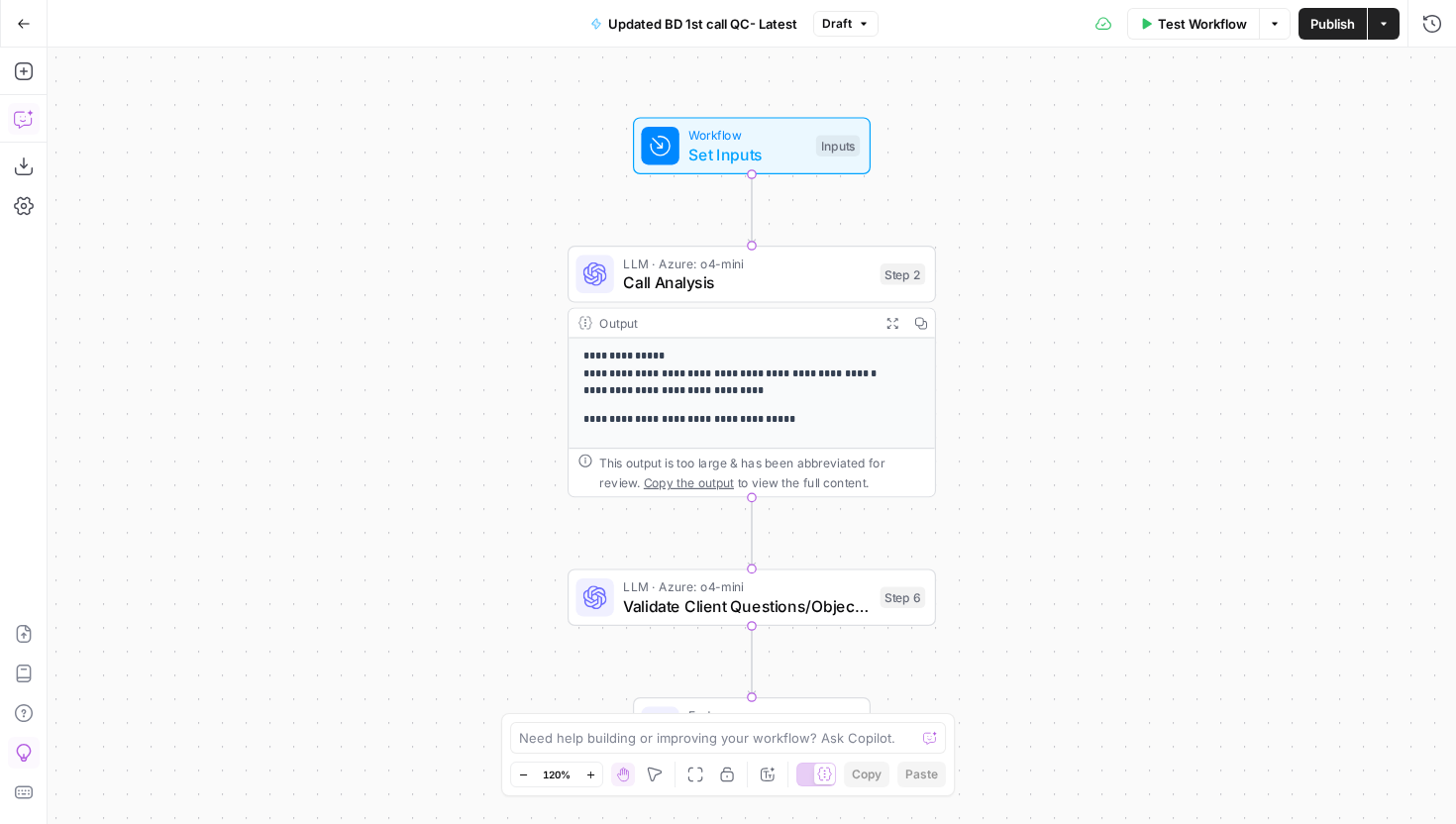 click 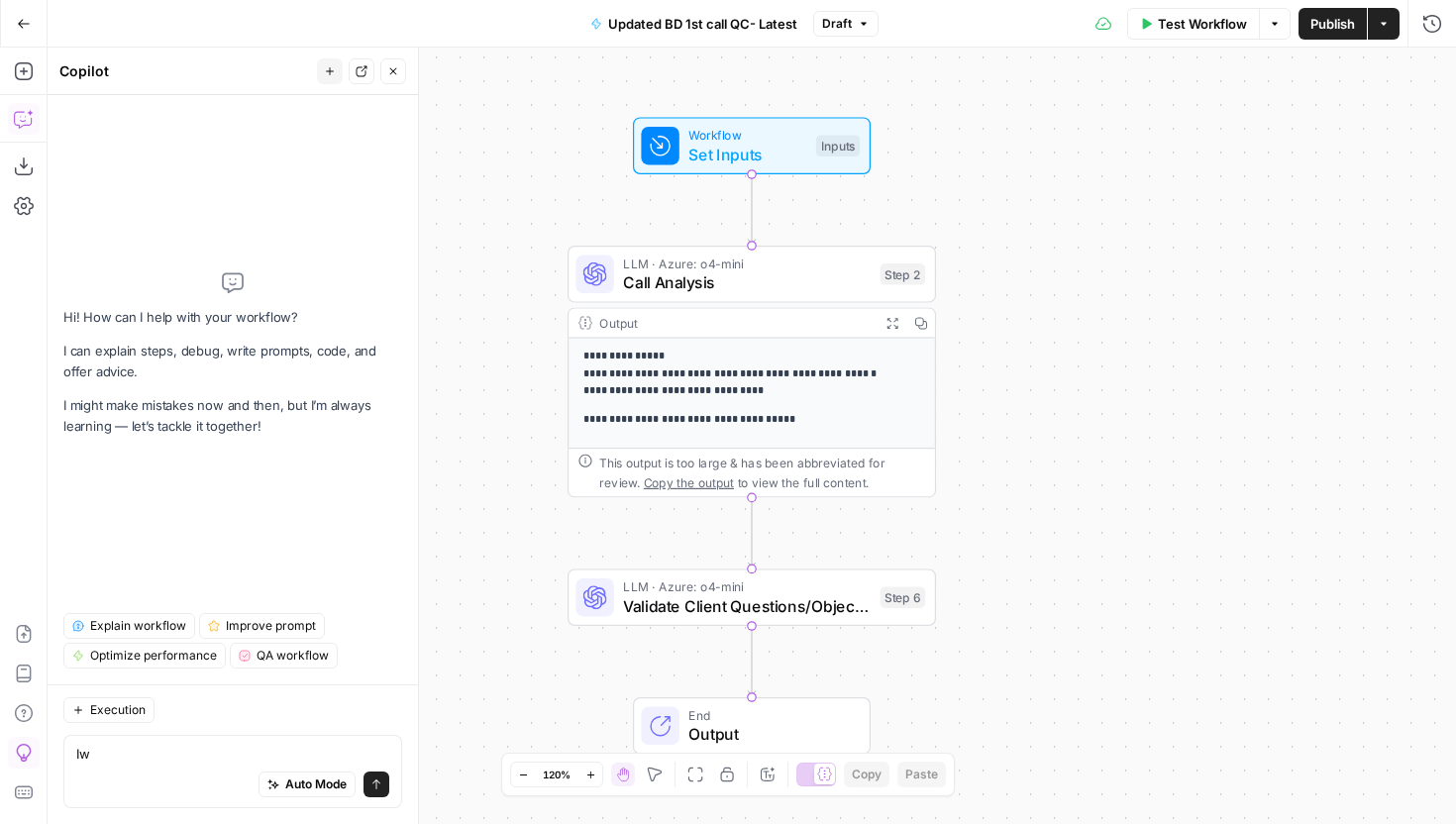 type on "I" 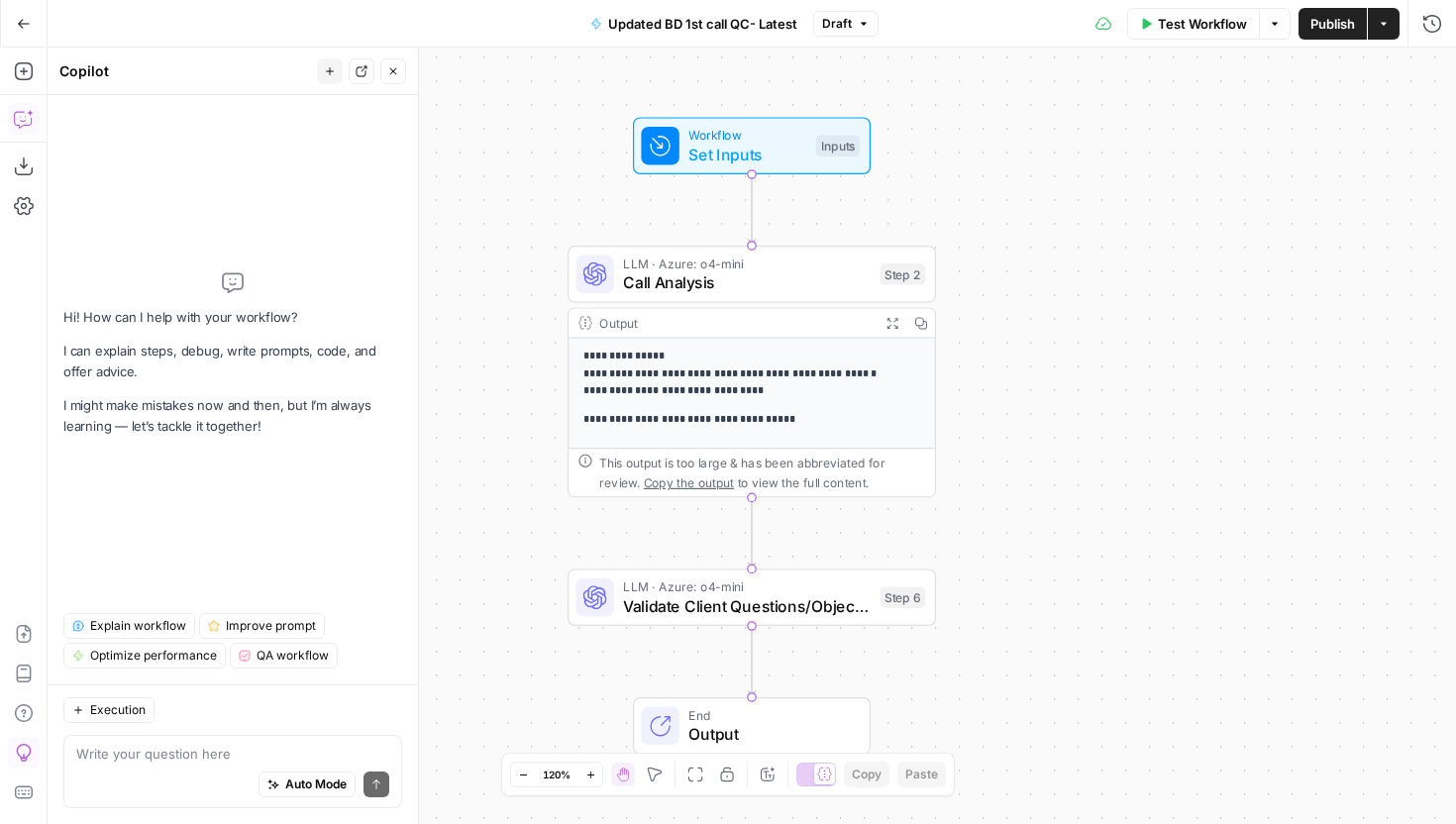 type on "S" 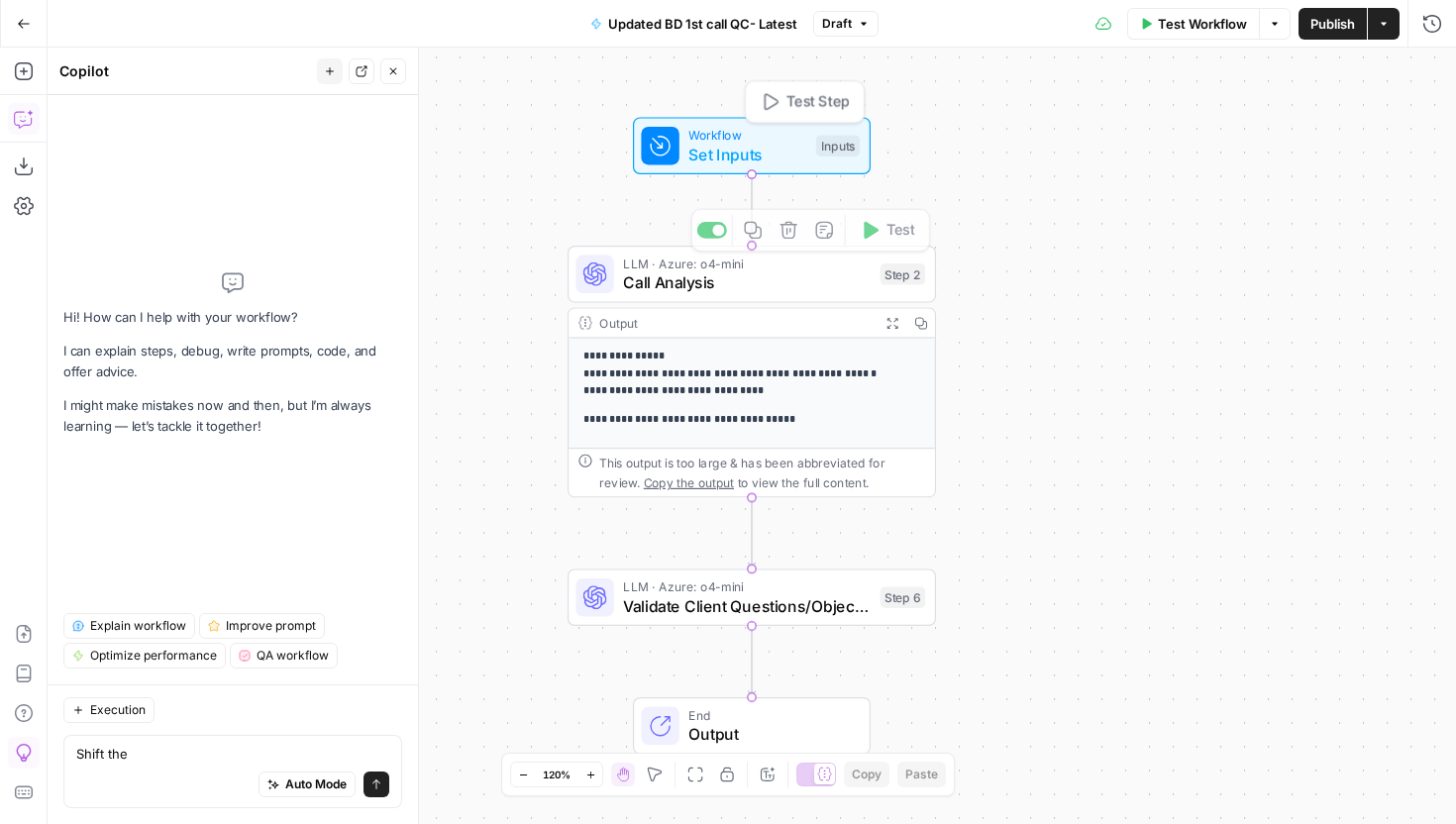 click on "Set Inputs" at bounding box center [747, 154] 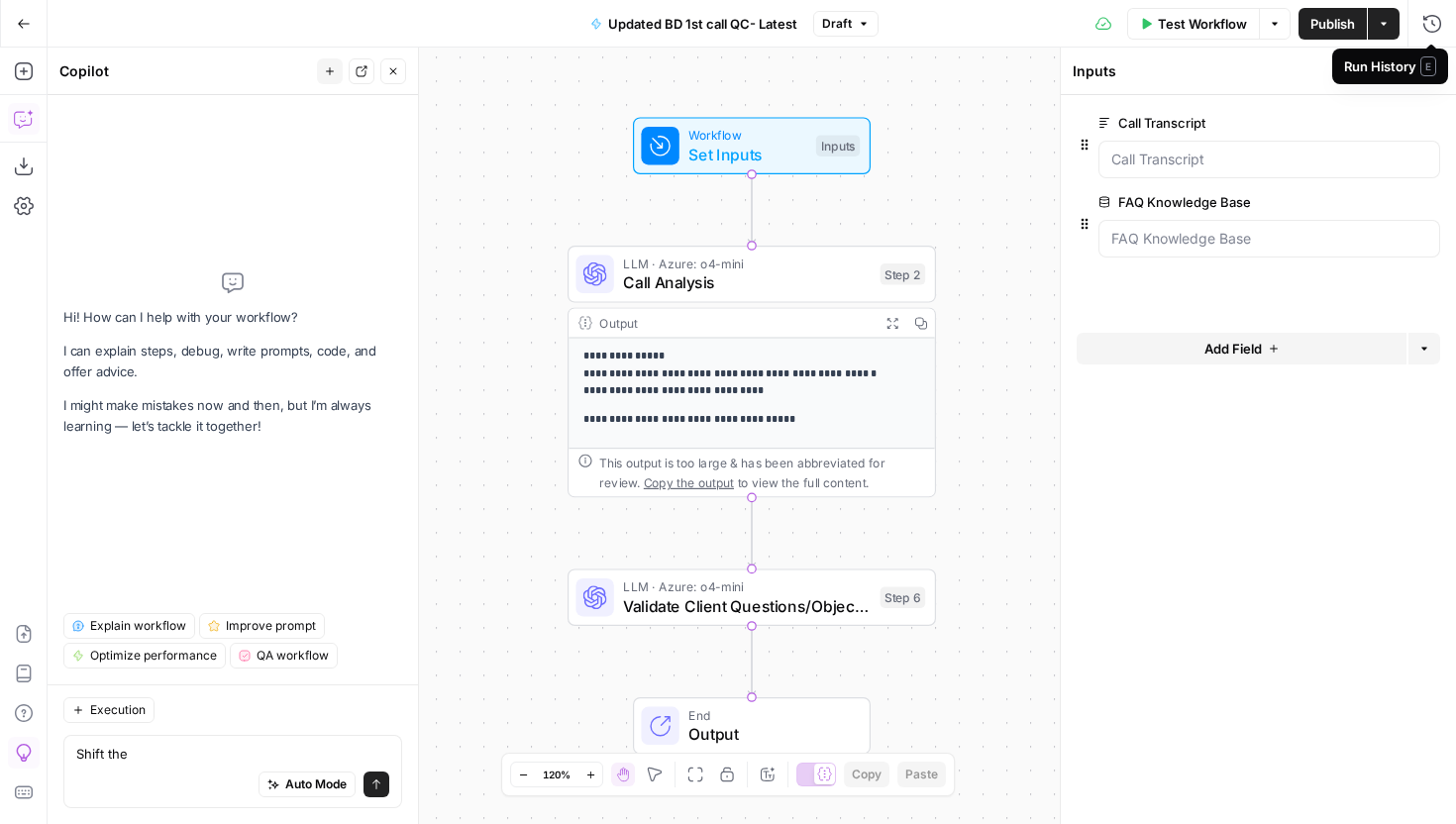 click on "E" at bounding box center [1428, 66] 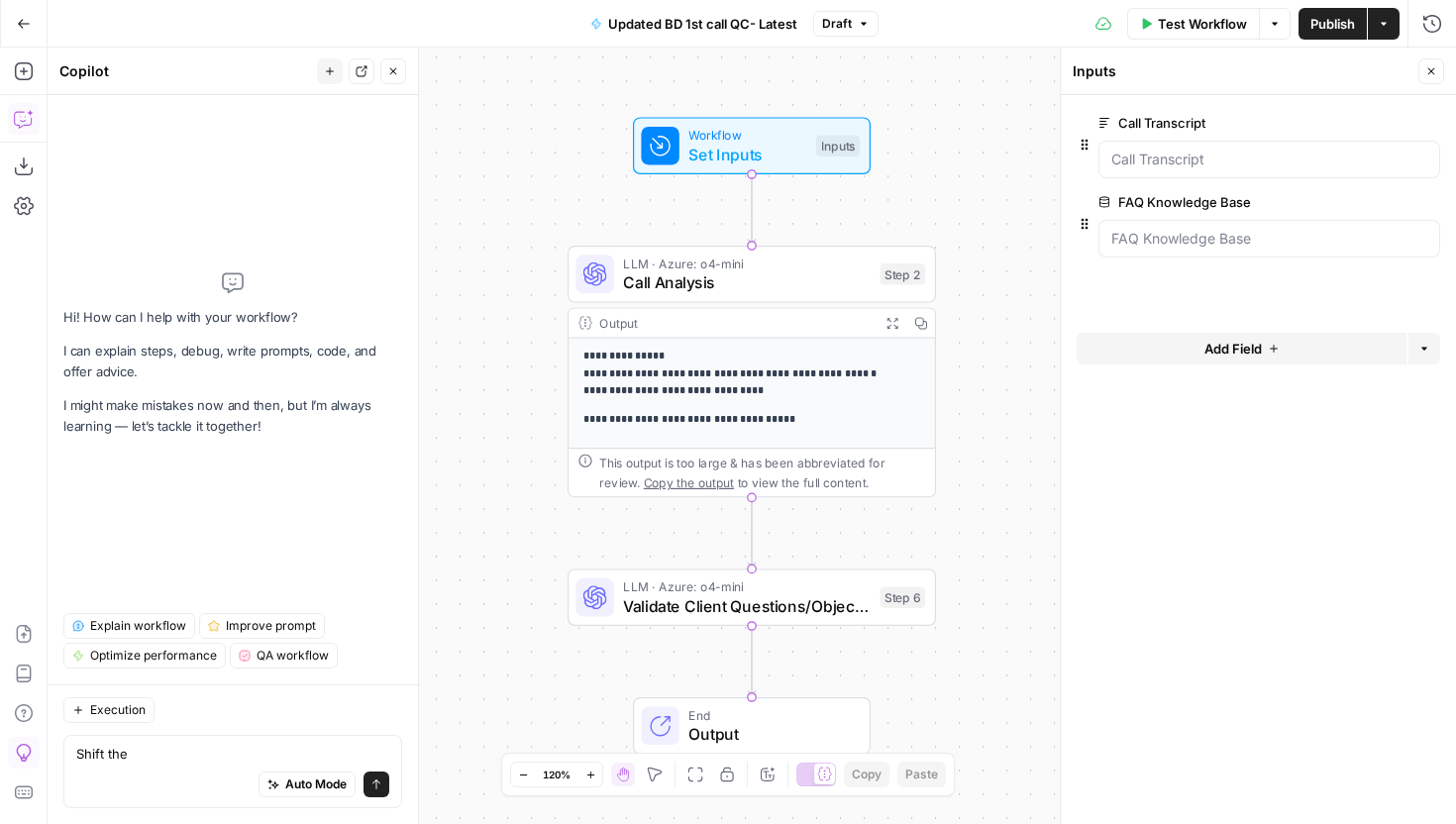click on "Close" at bounding box center [1431, 71] 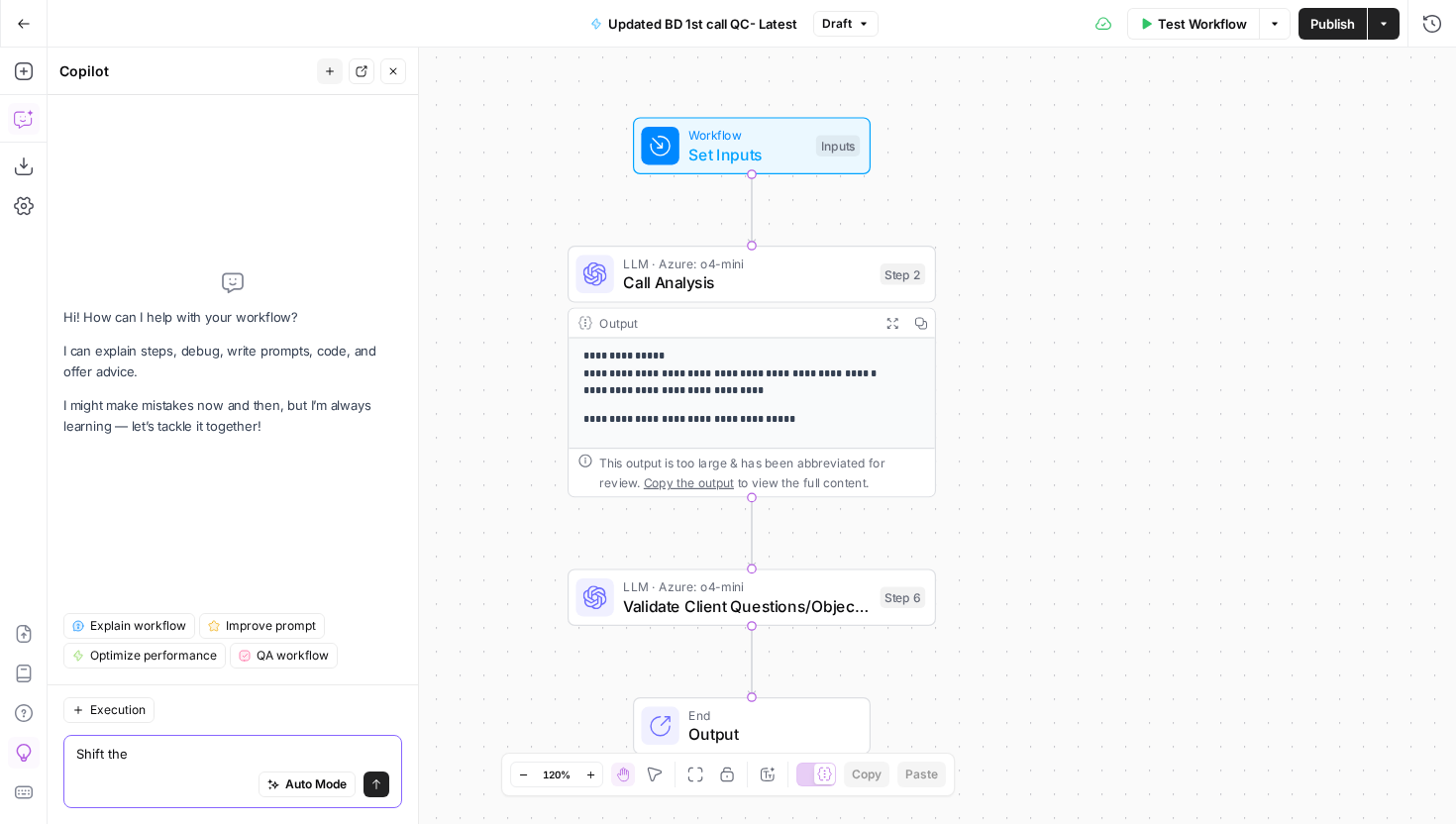 click on "Shift the" at bounding box center [233, 754] 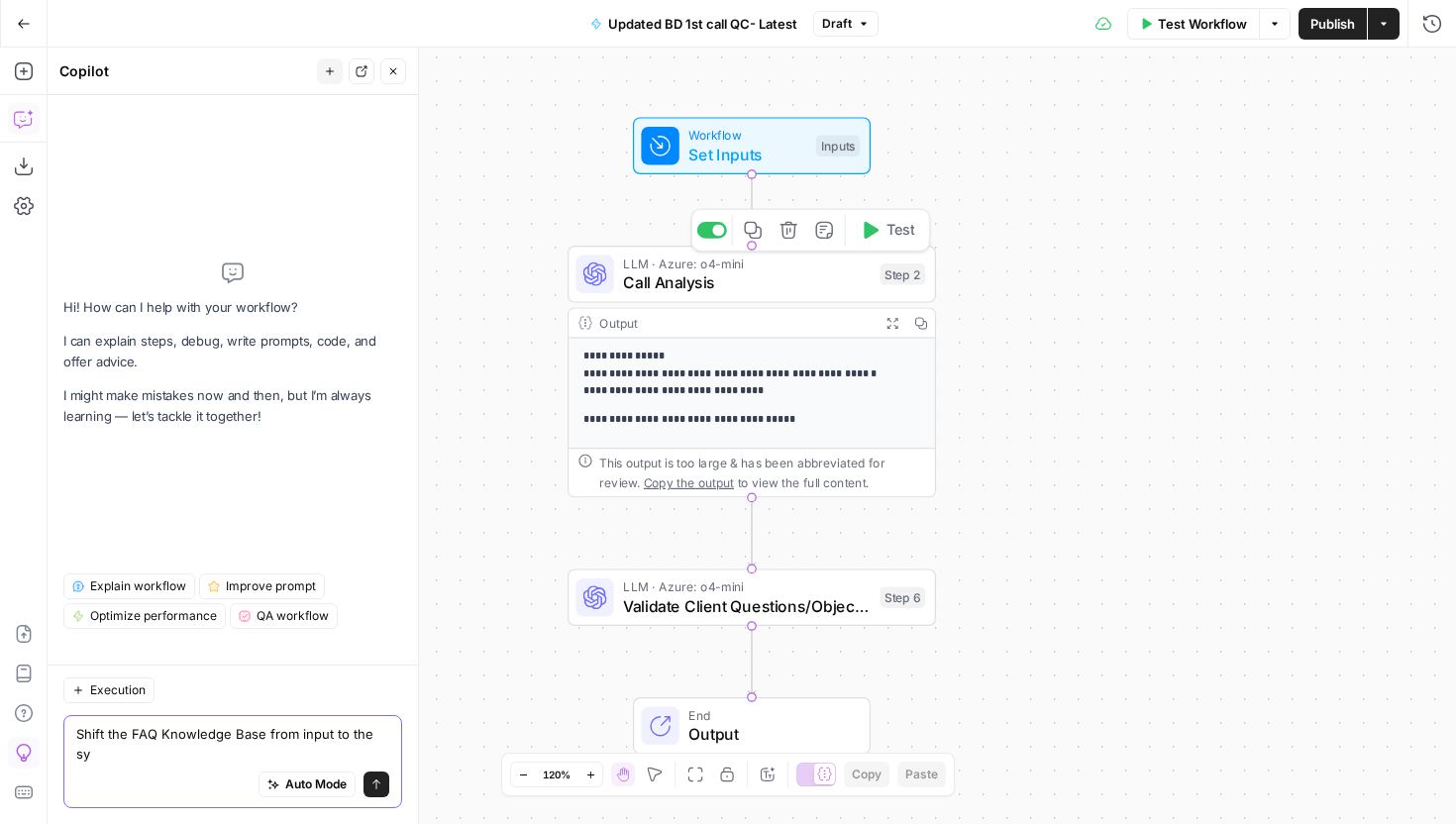 scroll, scrollTop: 0, scrollLeft: 0, axis: both 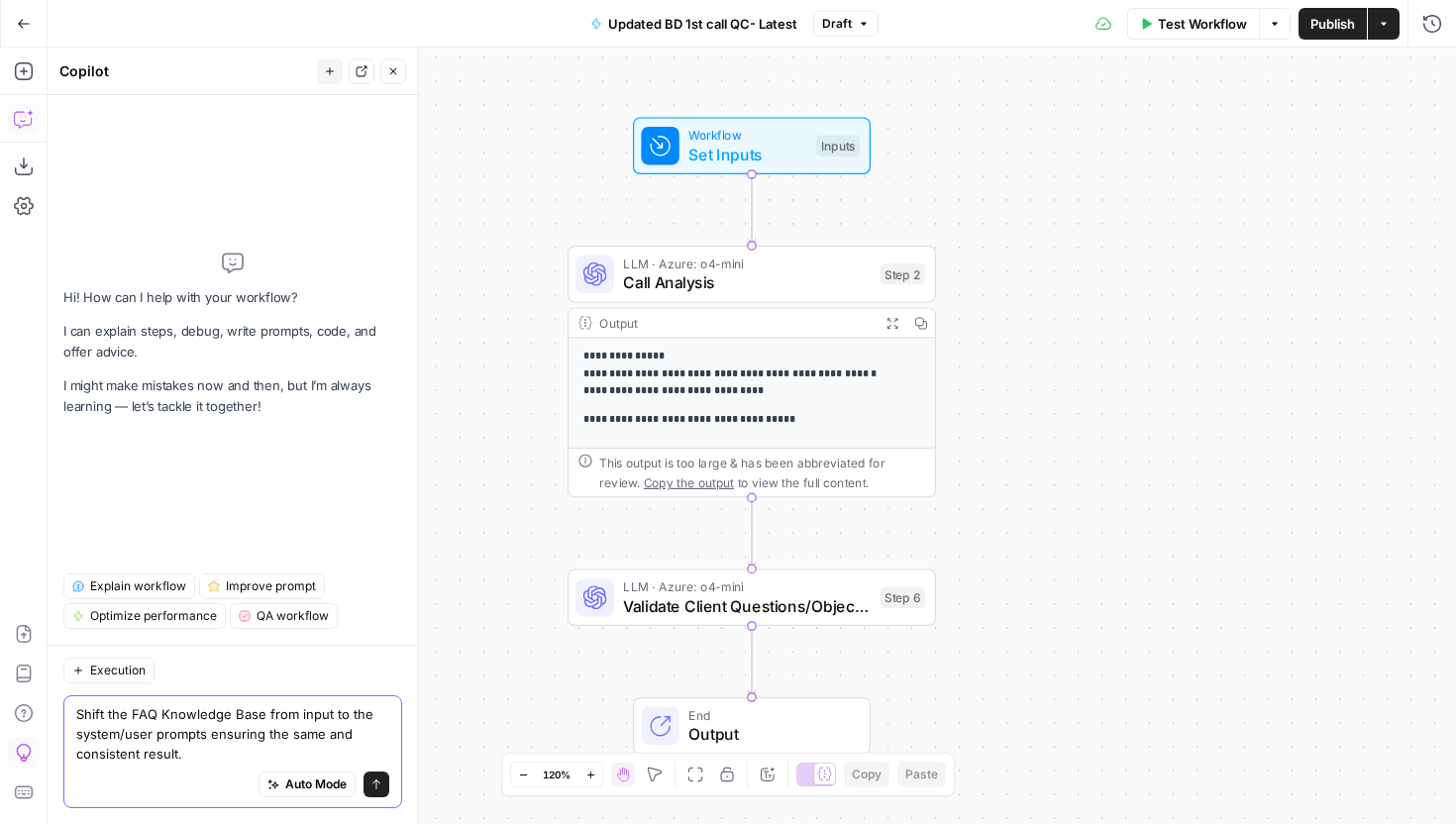 type on "Shift the FAQ Knowledge Base from input to the system/user prompts ensuring the same and consistent result." 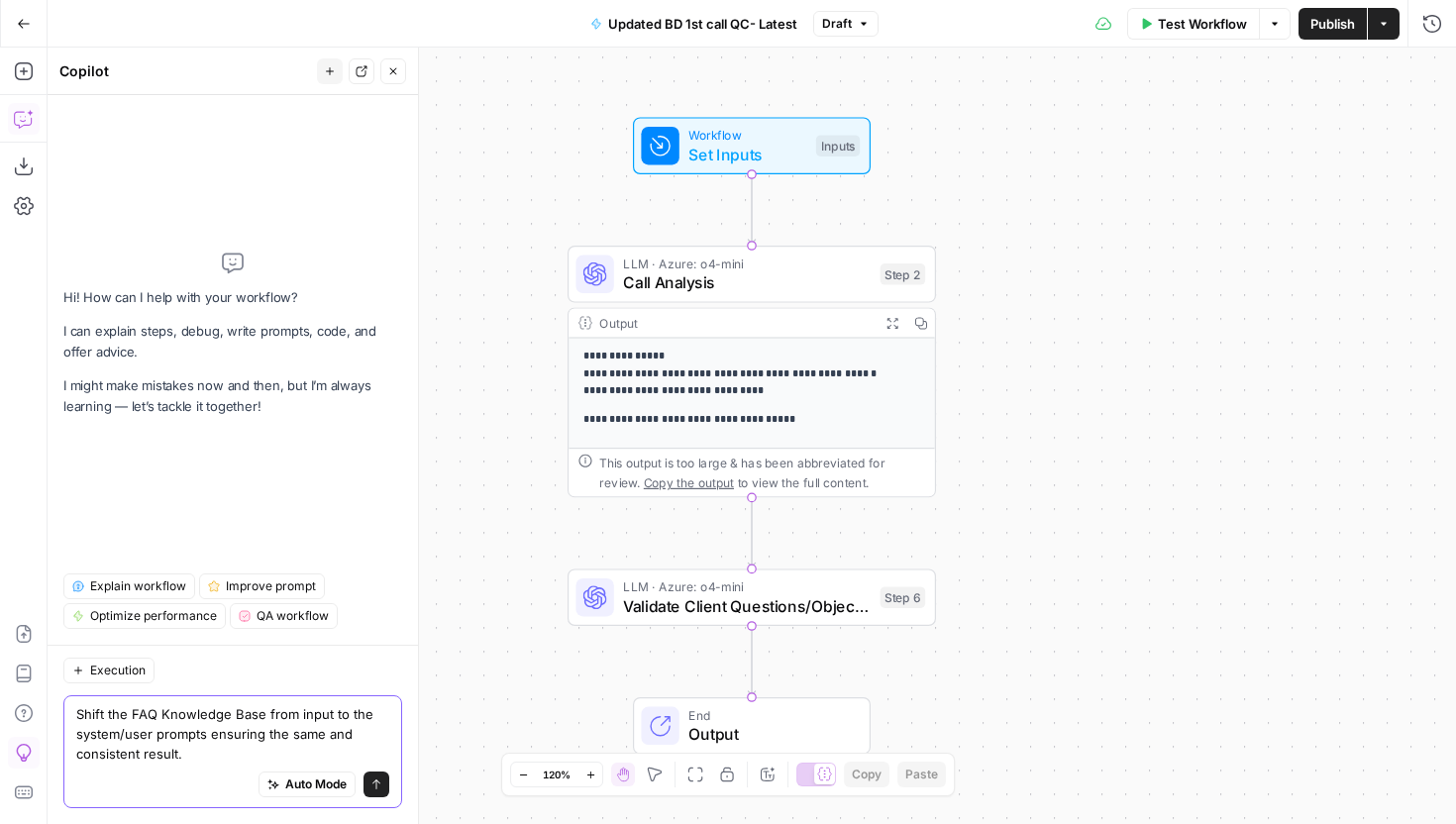 click 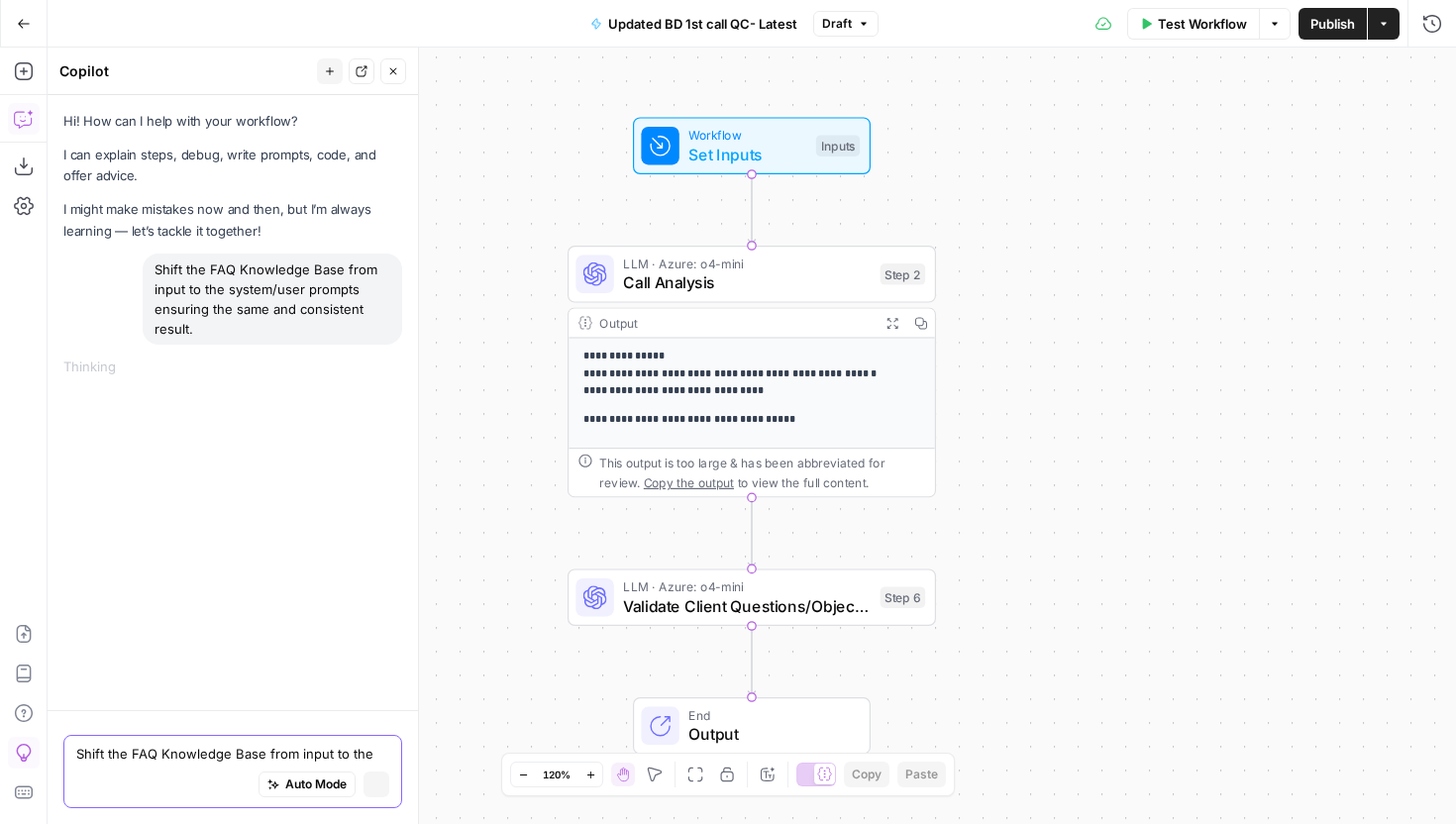 type 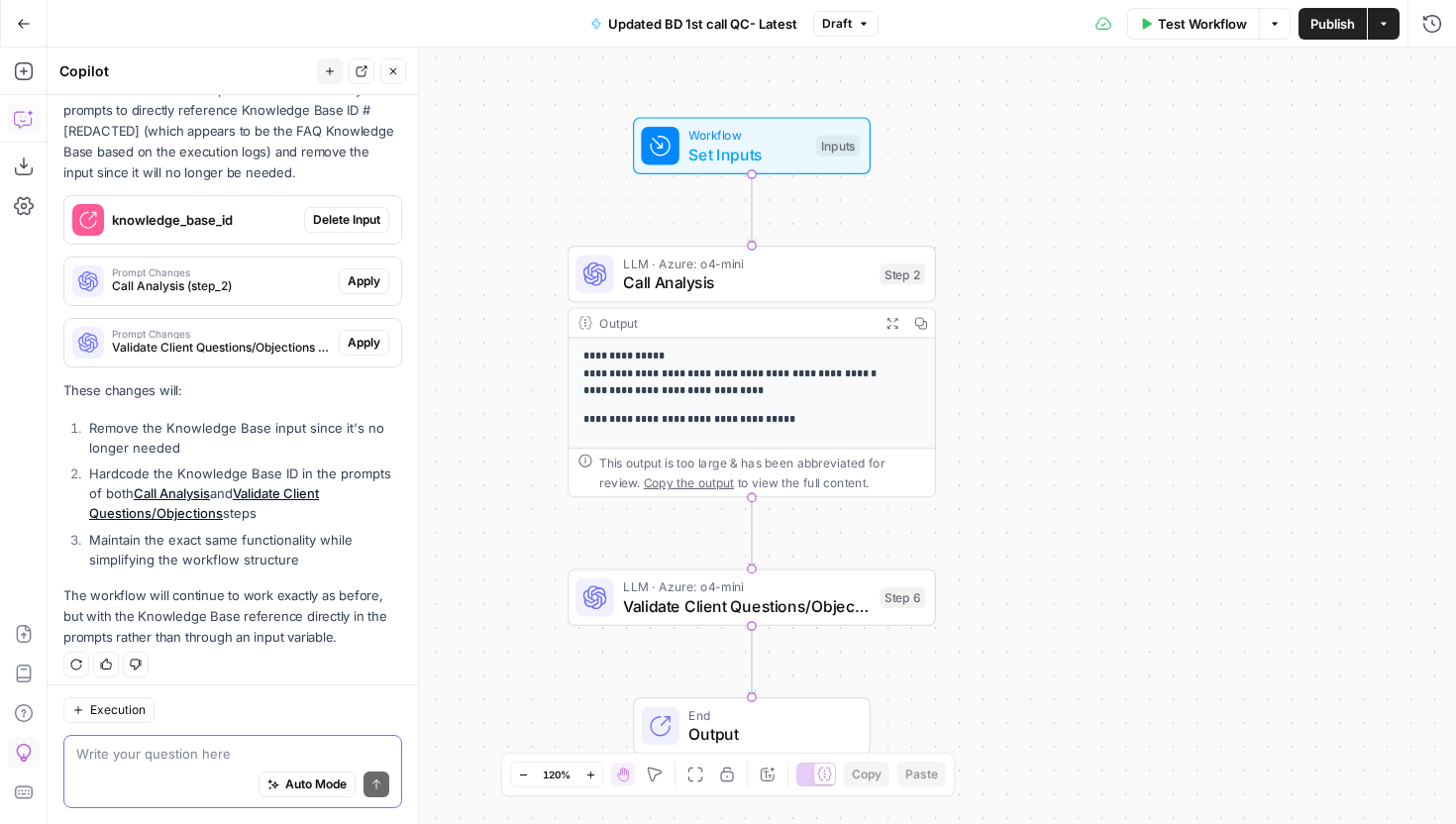 scroll, scrollTop: 438, scrollLeft: 0, axis: vertical 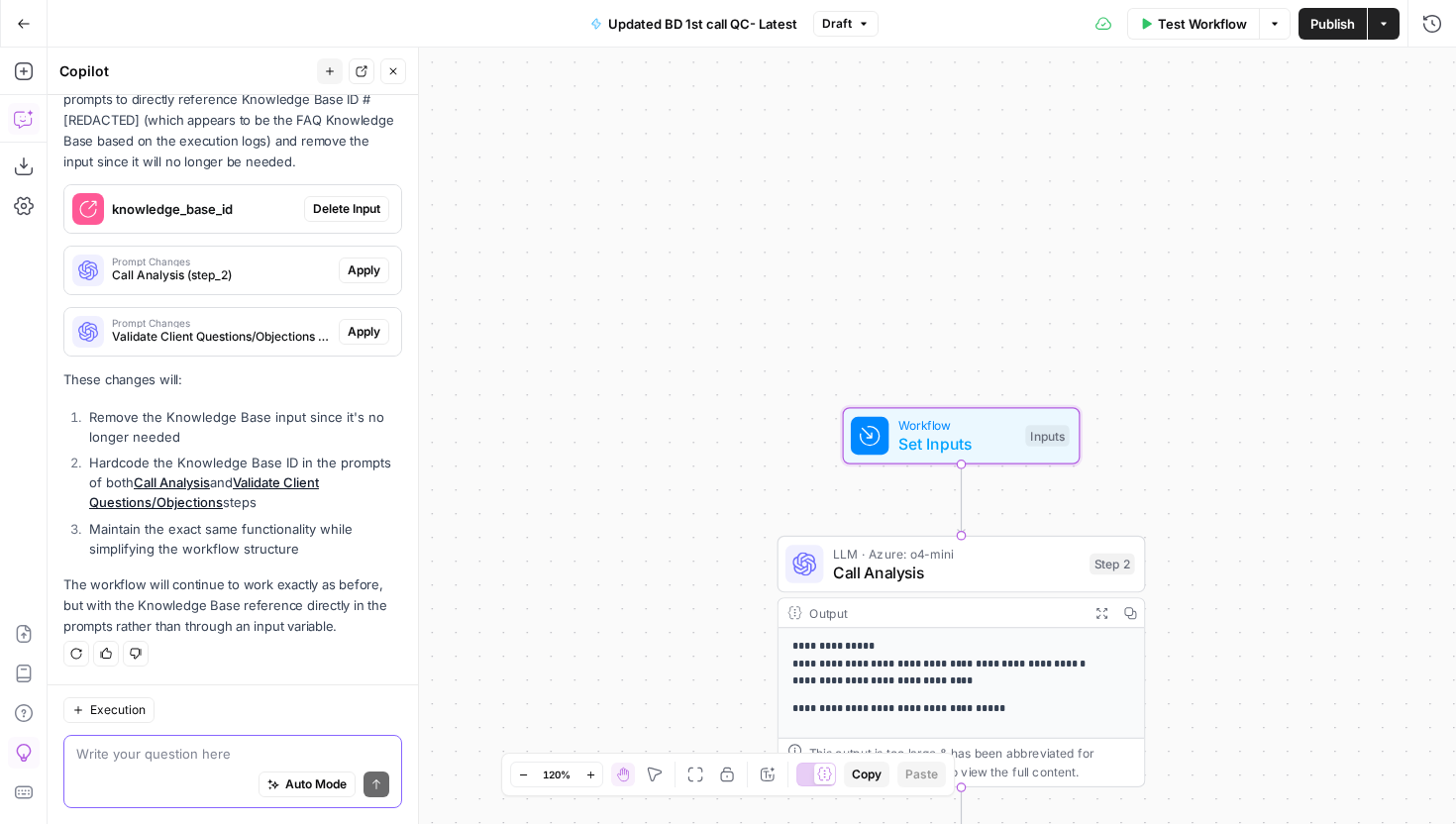 click on "Delete Input" at bounding box center (347, 209) 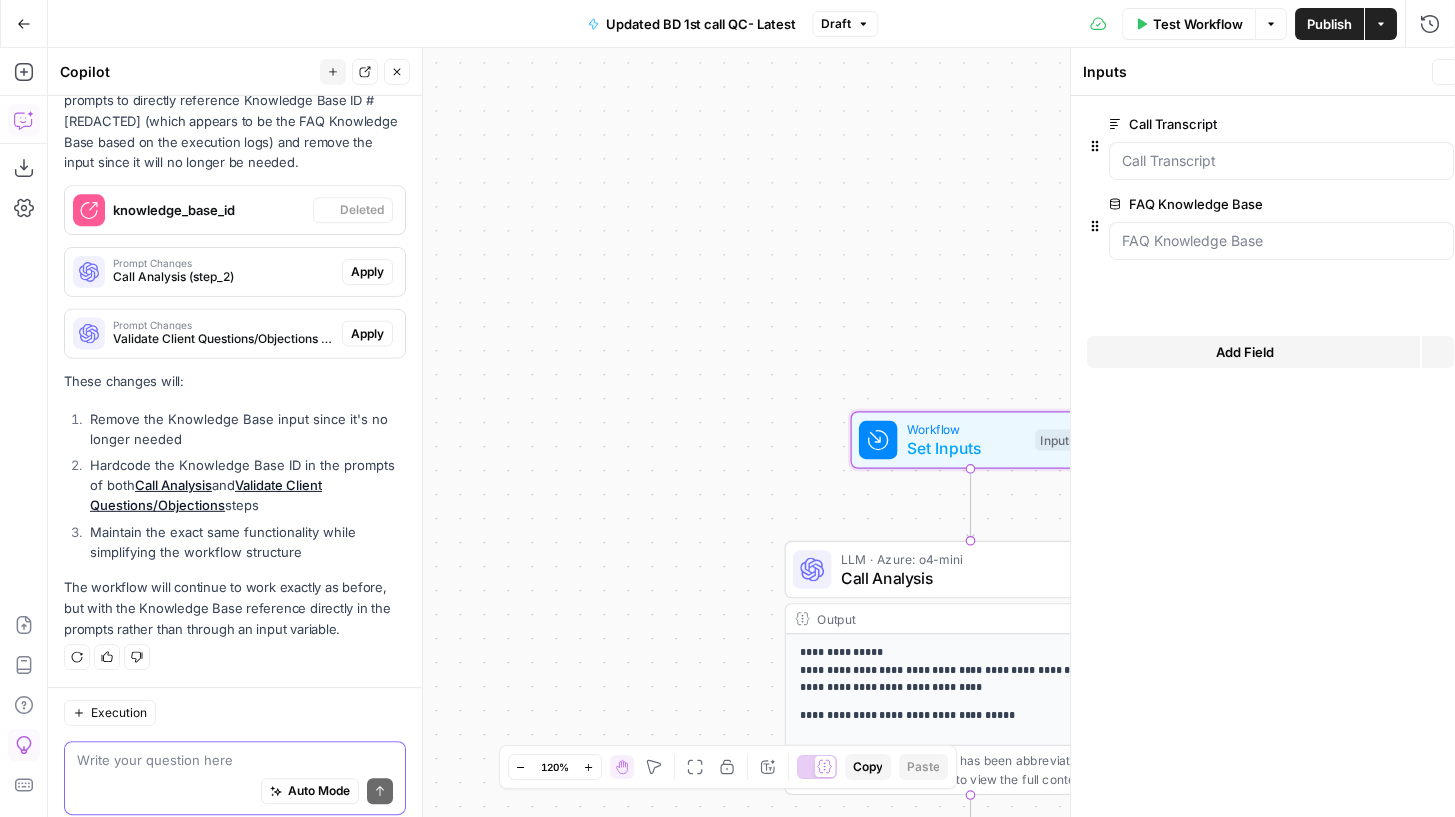 scroll, scrollTop: 442, scrollLeft: 0, axis: vertical 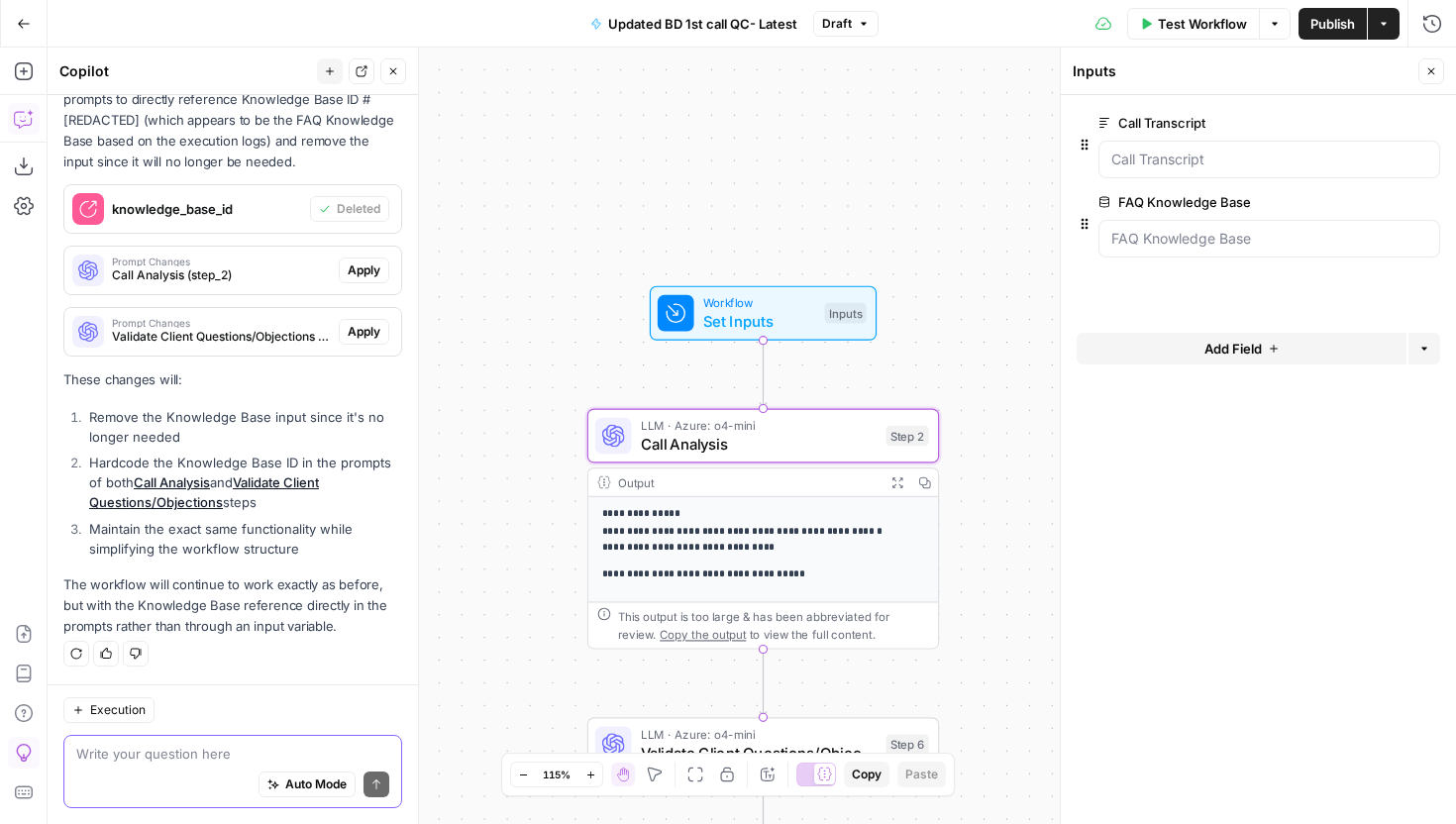 click on "Apply" at bounding box center (364, 270) 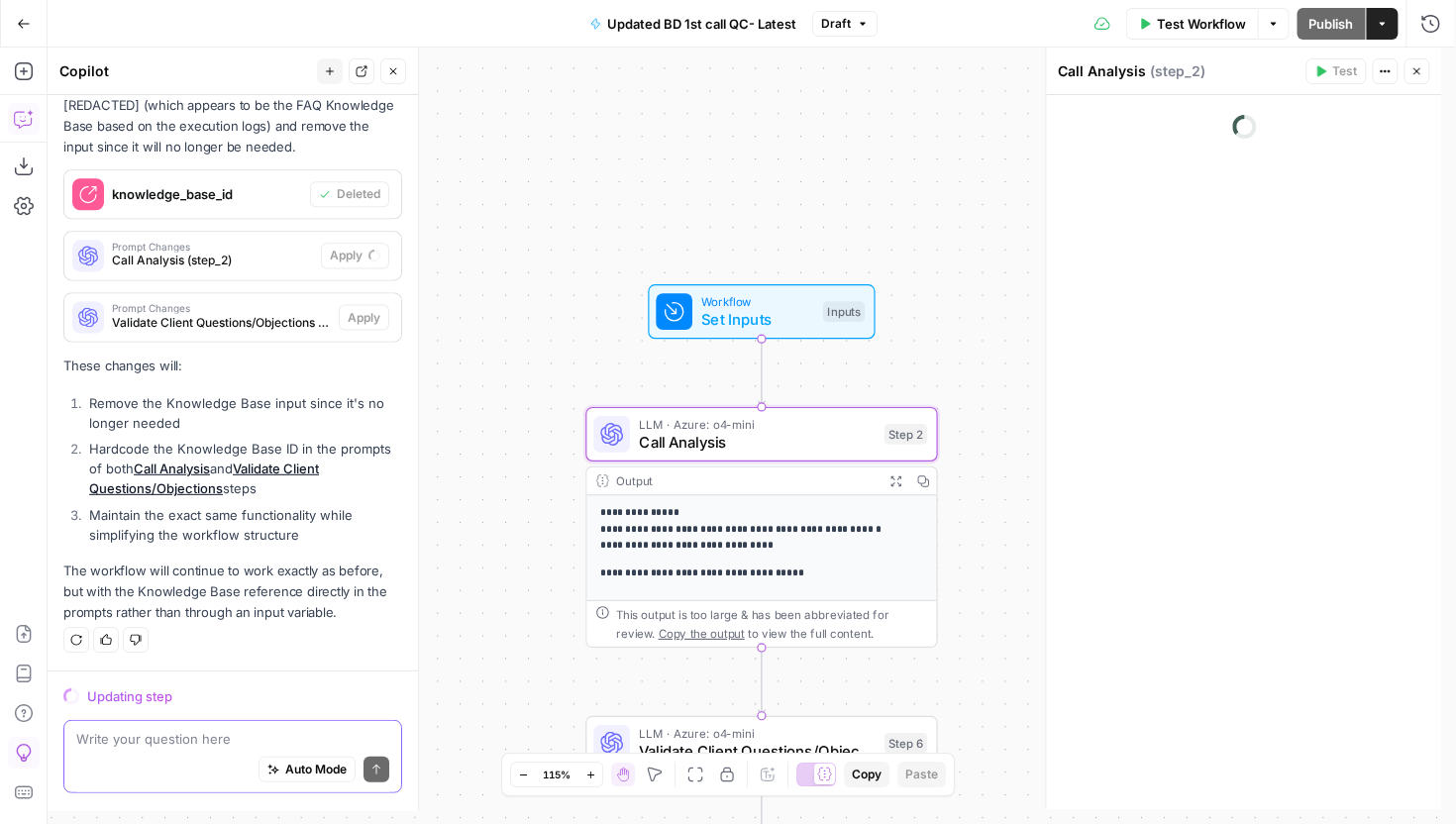 scroll, scrollTop: 438, scrollLeft: 0, axis: vertical 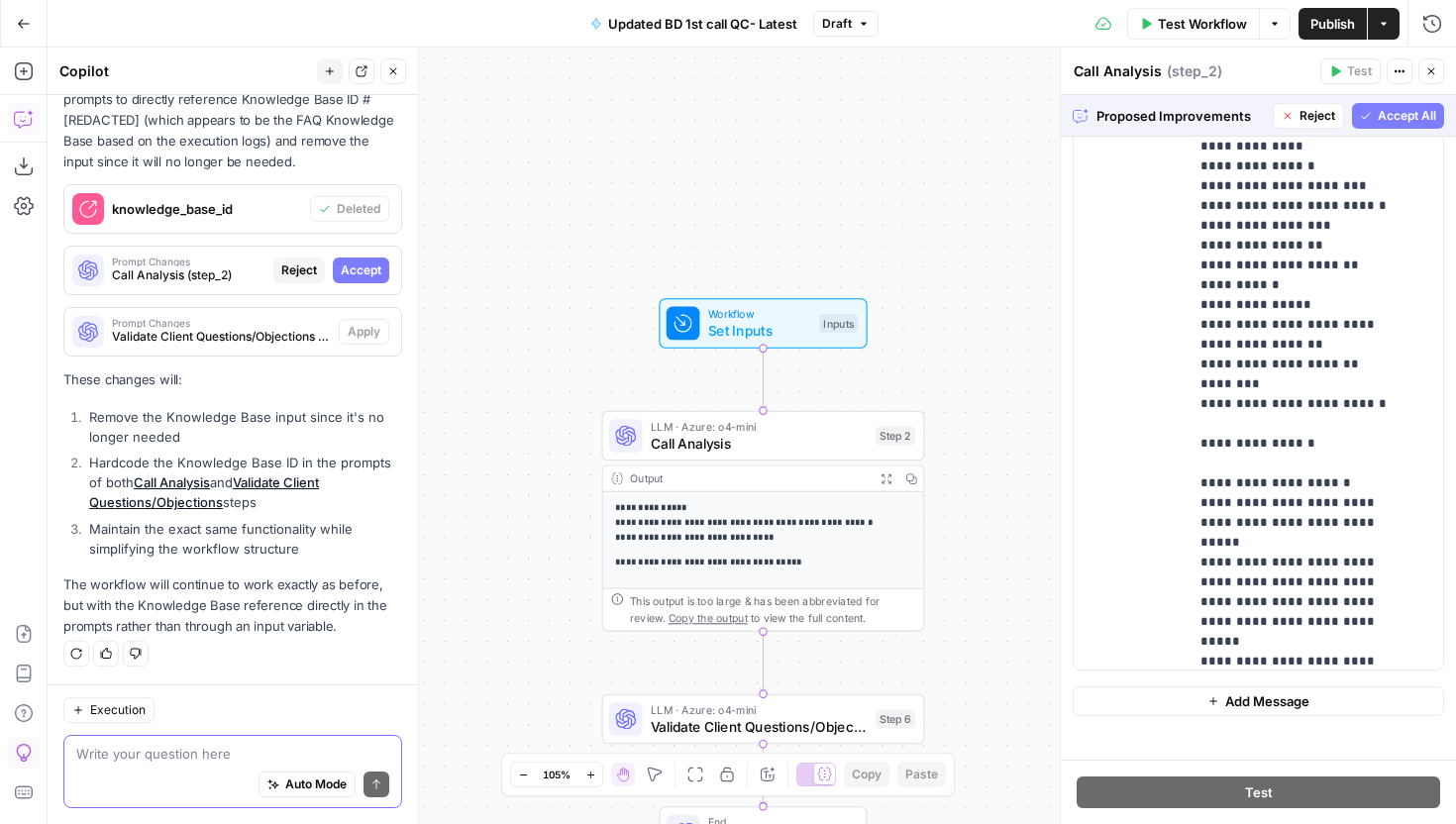 click on "Accept All" at bounding box center [1406, 116] 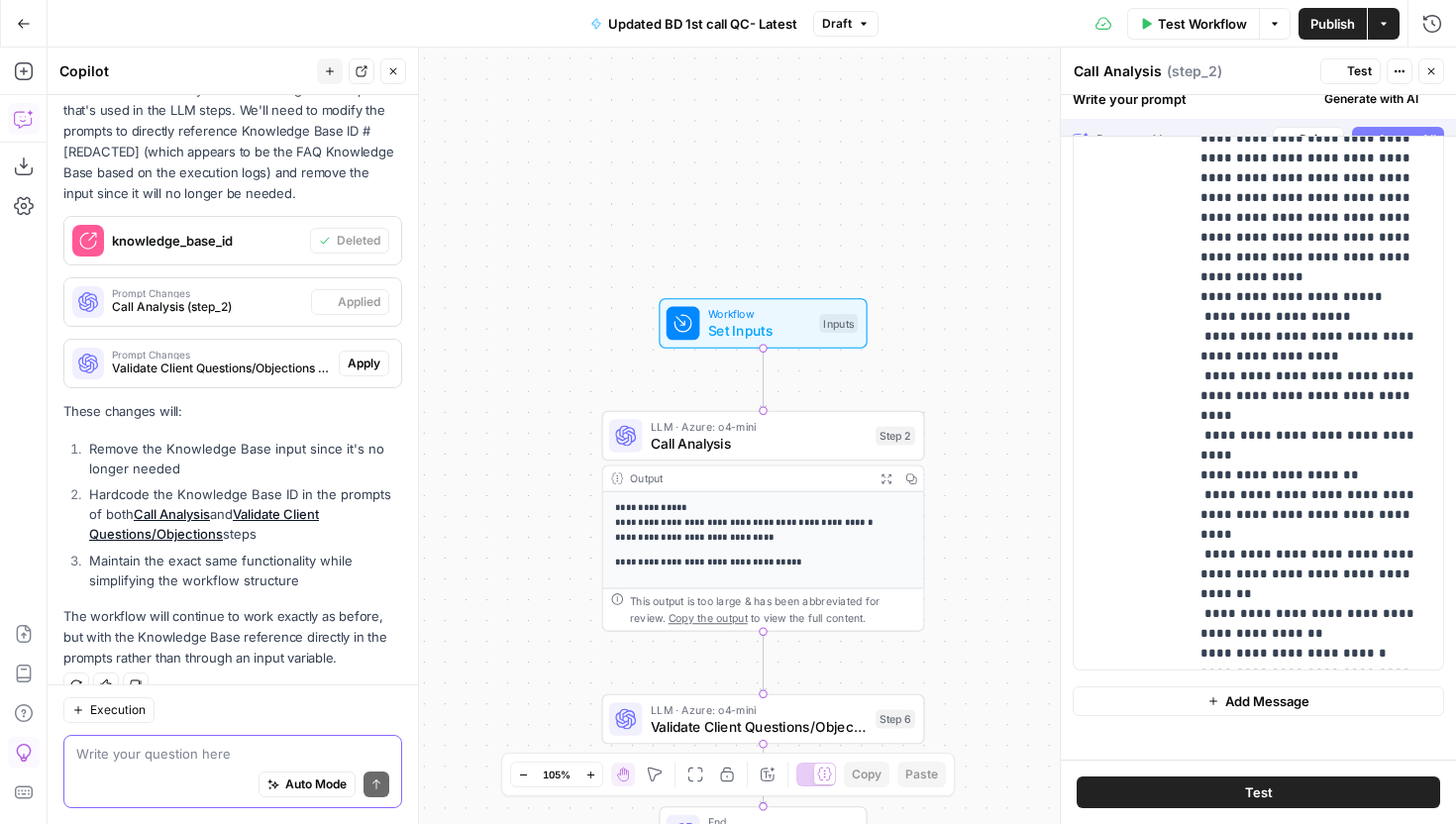 scroll, scrollTop: 469, scrollLeft: 0, axis: vertical 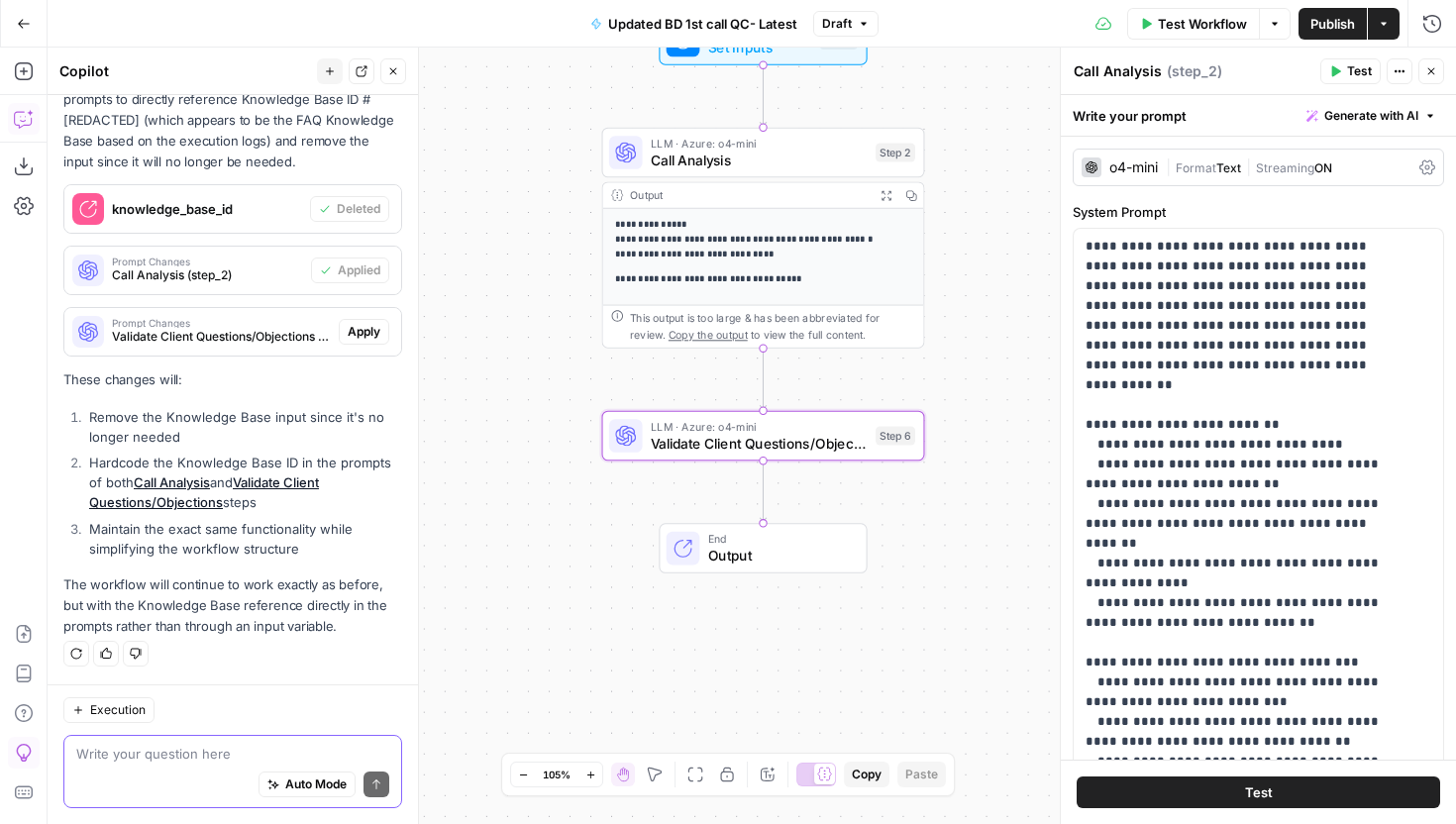 click on "Apply" at bounding box center [364, 332] 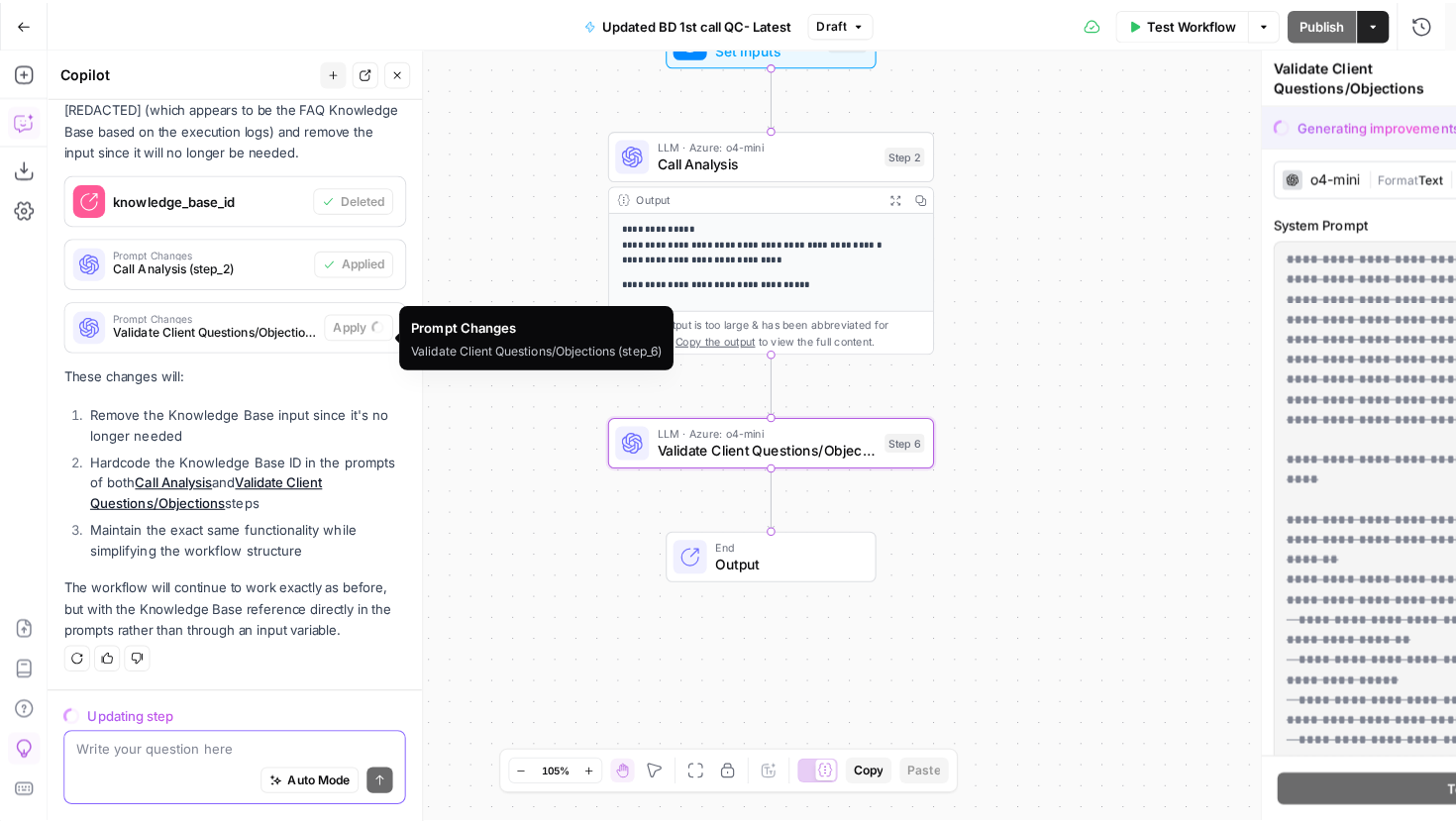 scroll, scrollTop: 438, scrollLeft: 0, axis: vertical 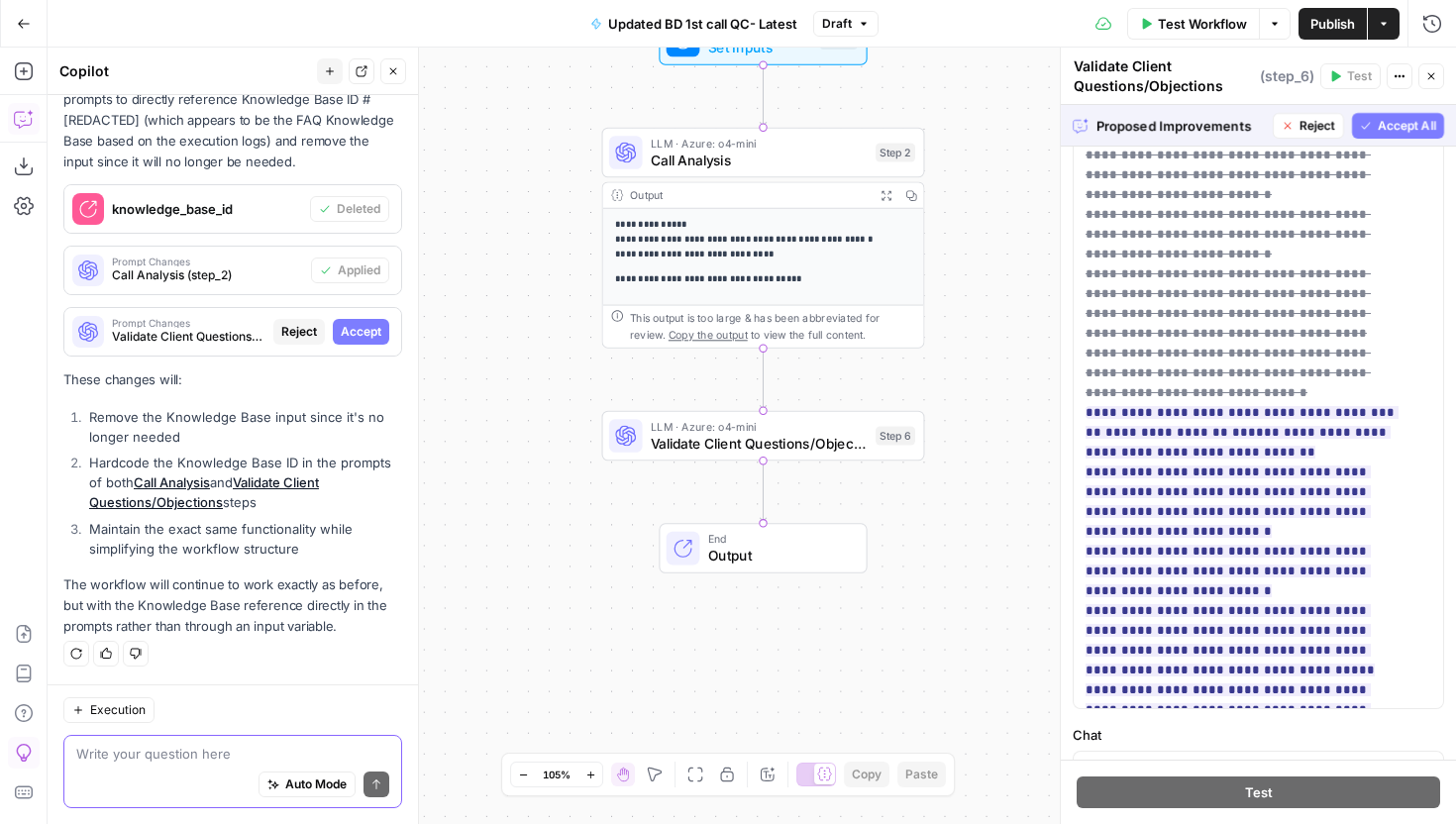 click on "Accept All" at bounding box center [1406, 126] 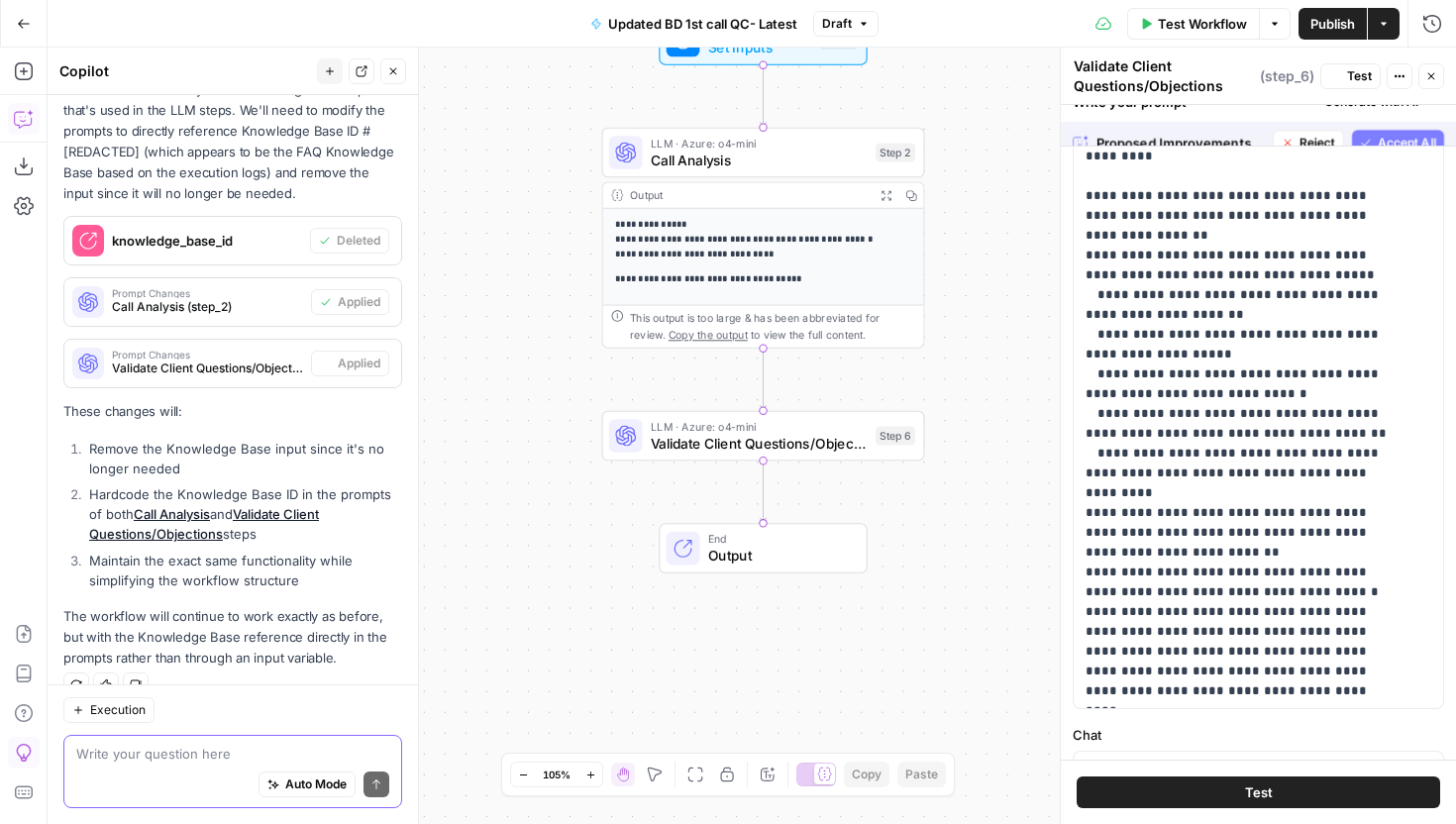 scroll, scrollTop: 469, scrollLeft: 0, axis: vertical 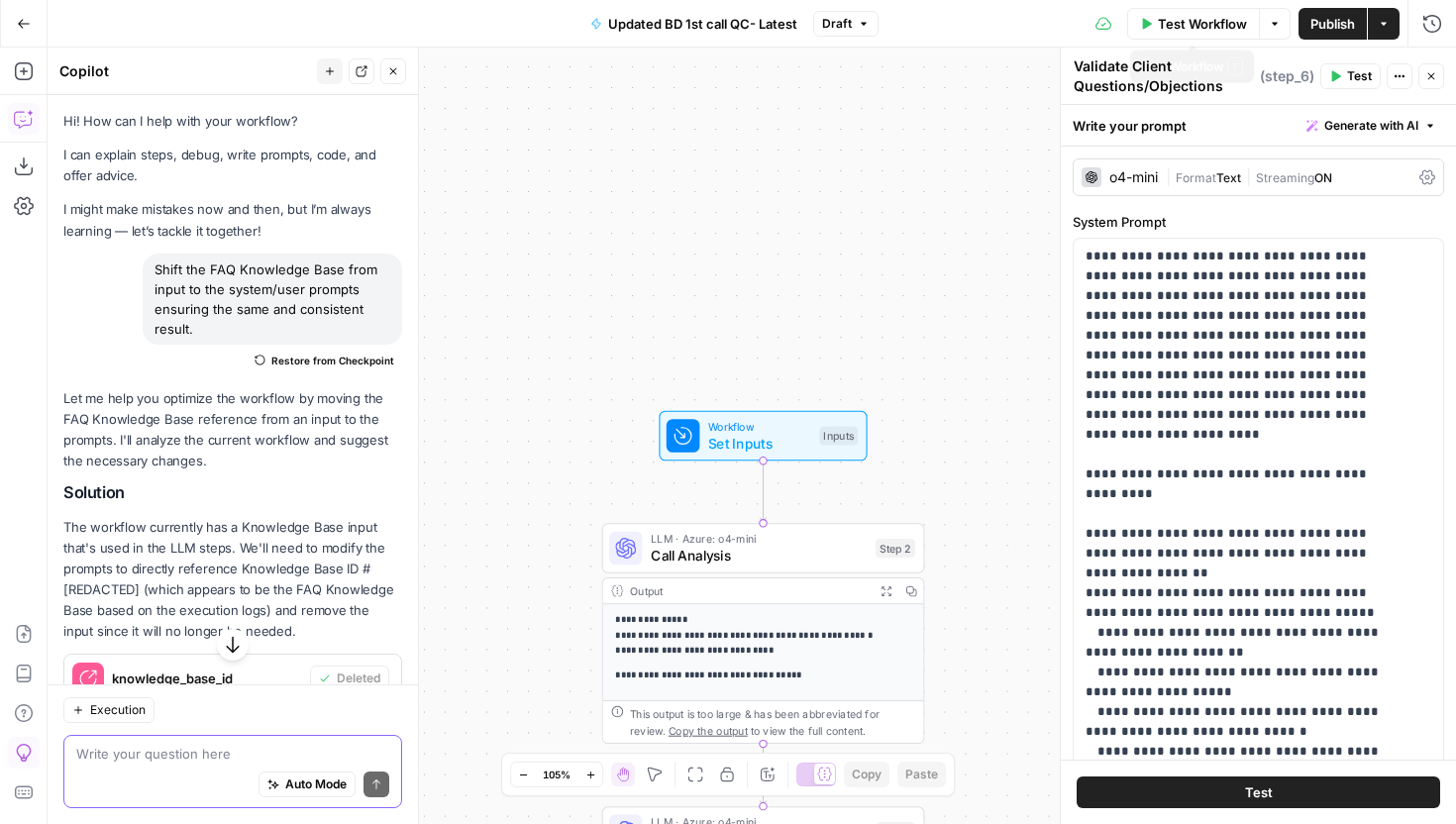 click on "Test Workflow" at bounding box center (1202, 24) 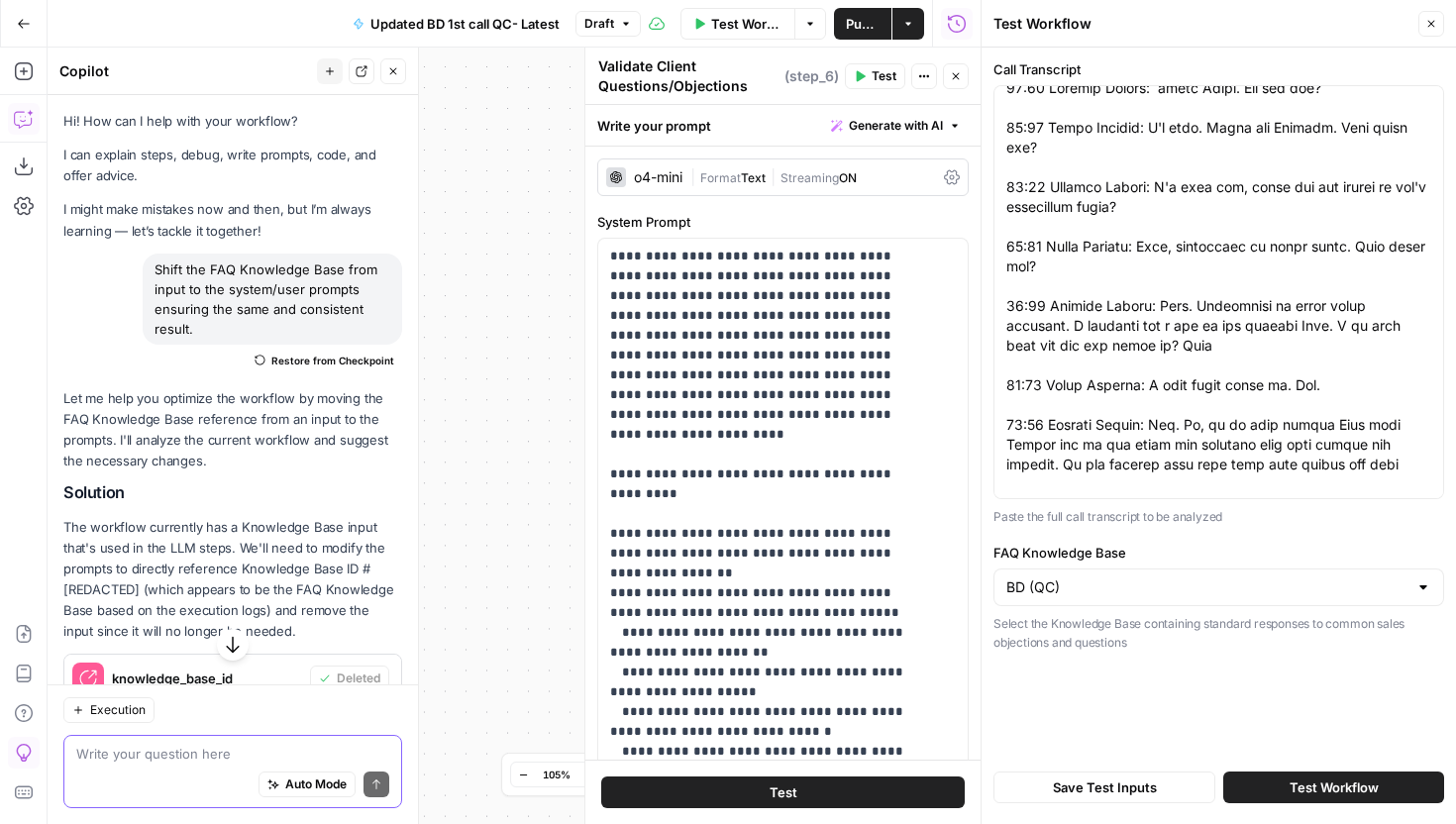 scroll, scrollTop: 0, scrollLeft: 0, axis: both 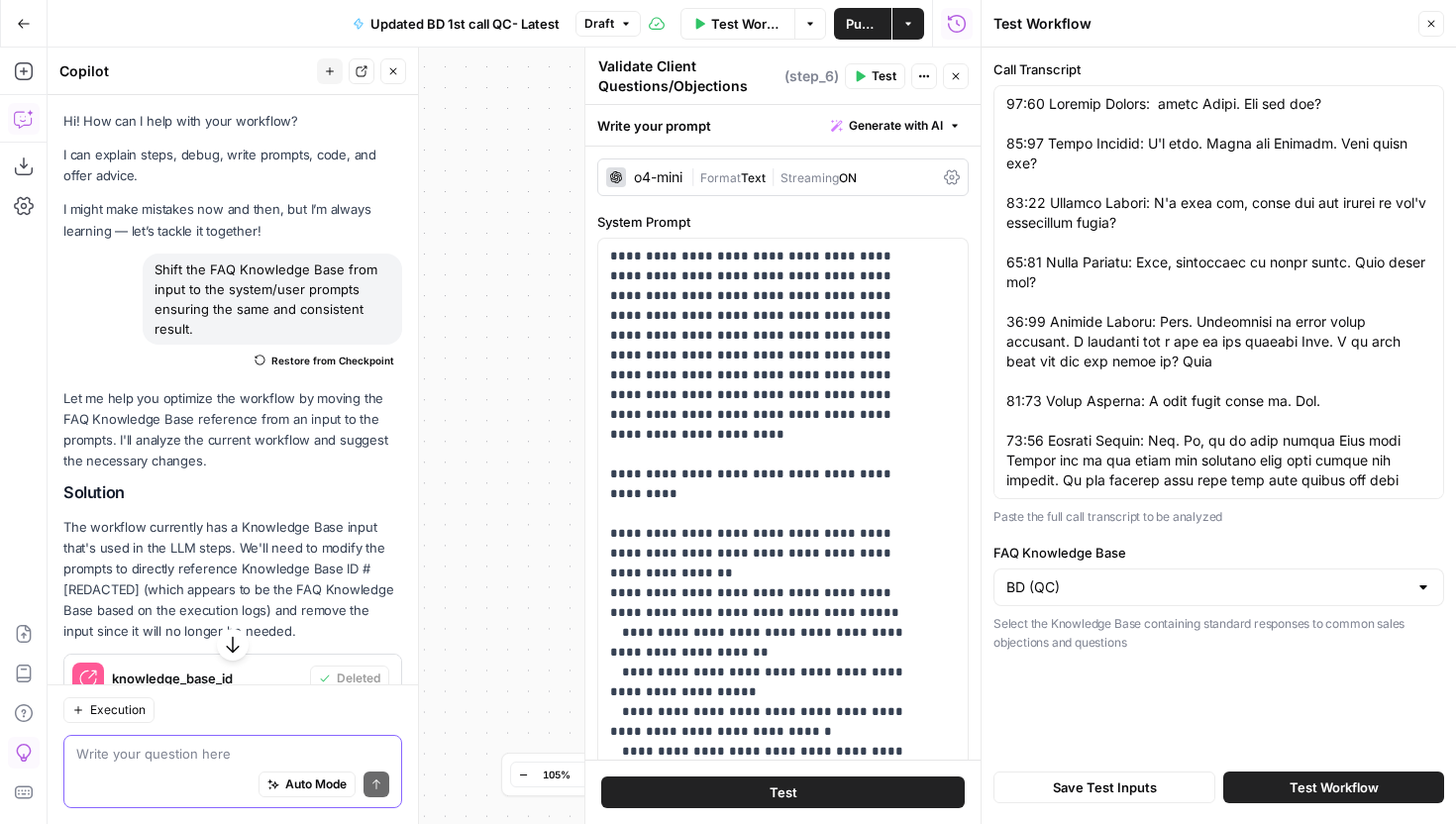 click 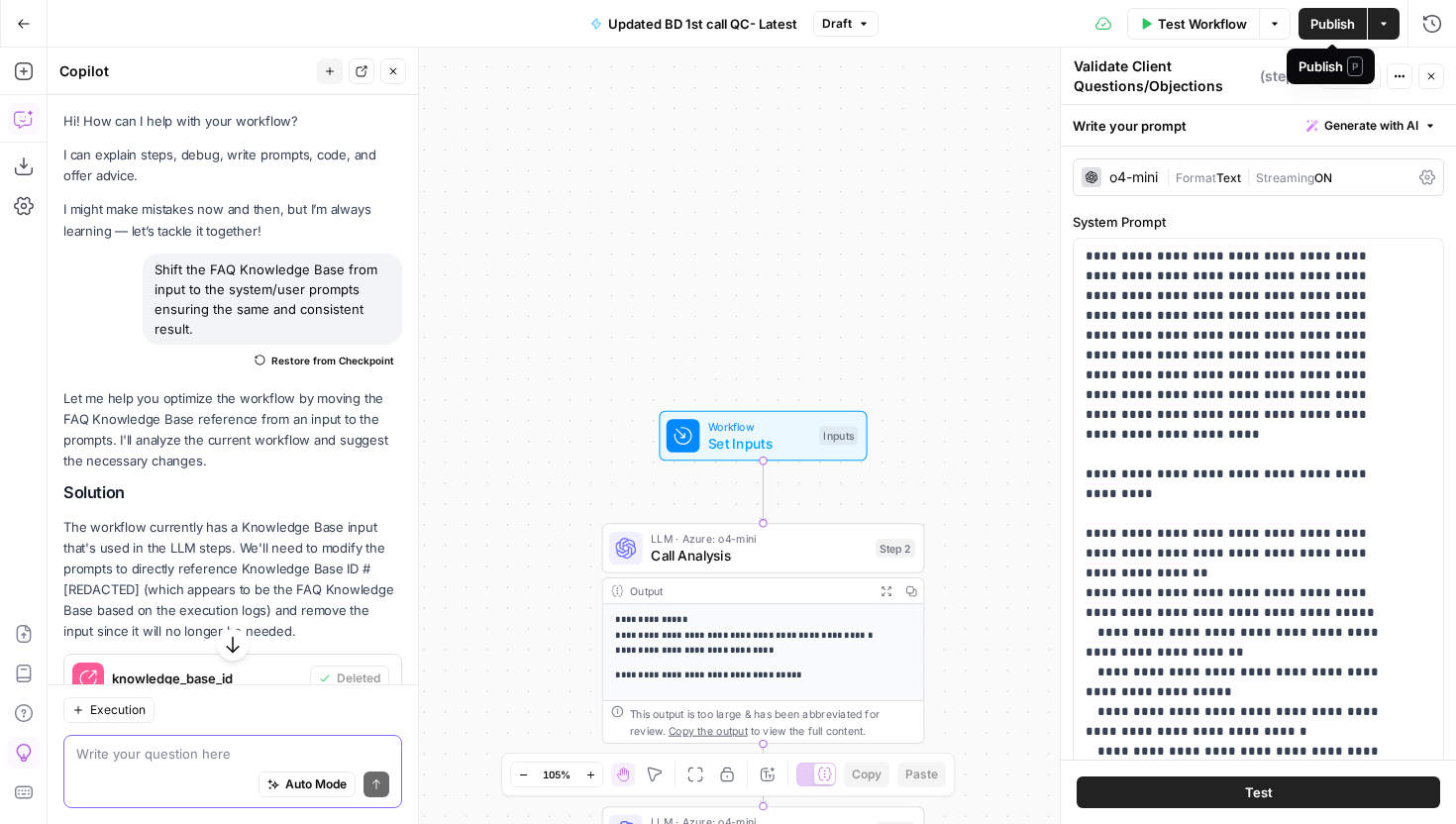 click on "Publish" at bounding box center (1332, 24) 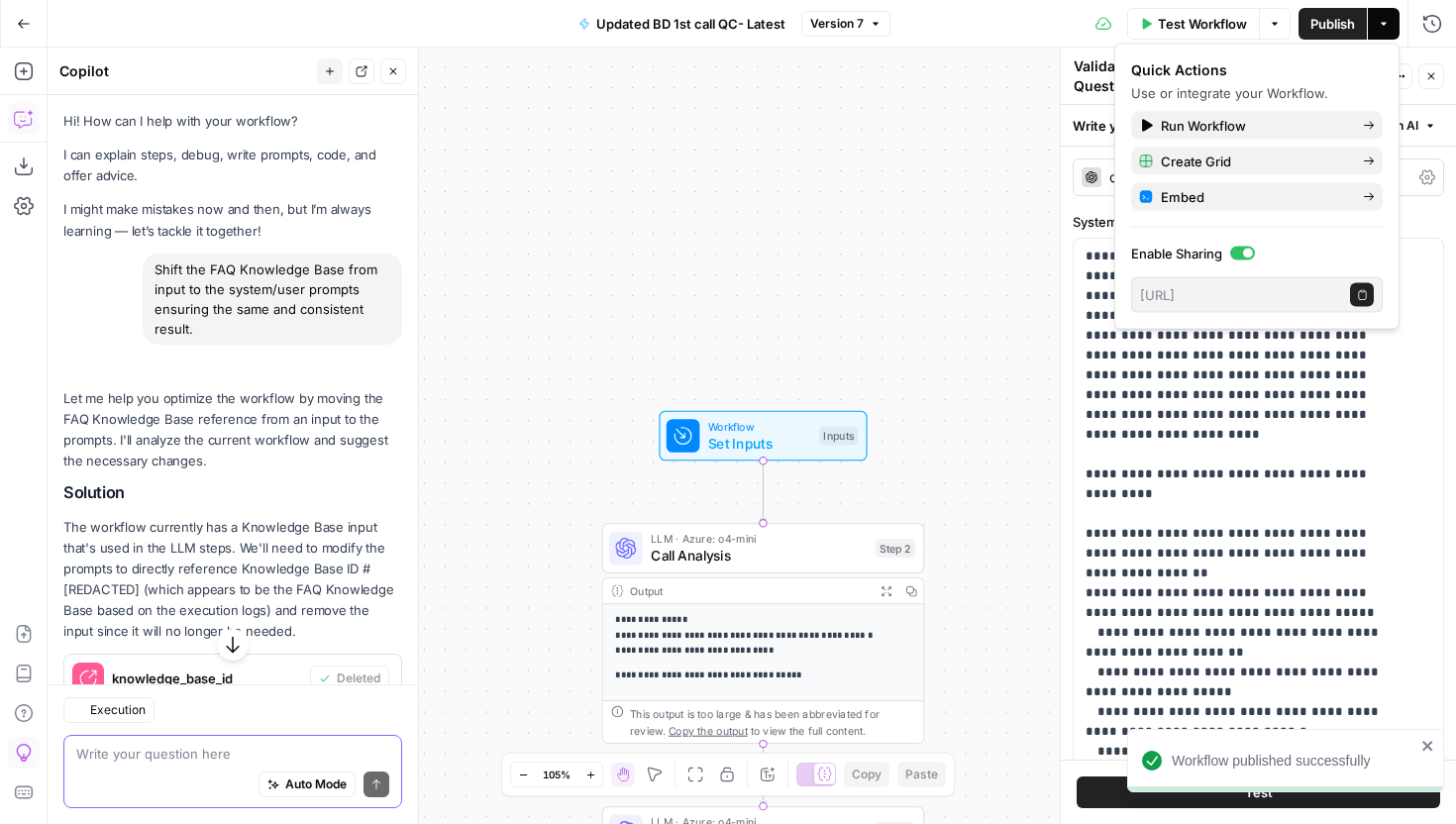 click on "Test Workflow" at bounding box center (1202, 24) 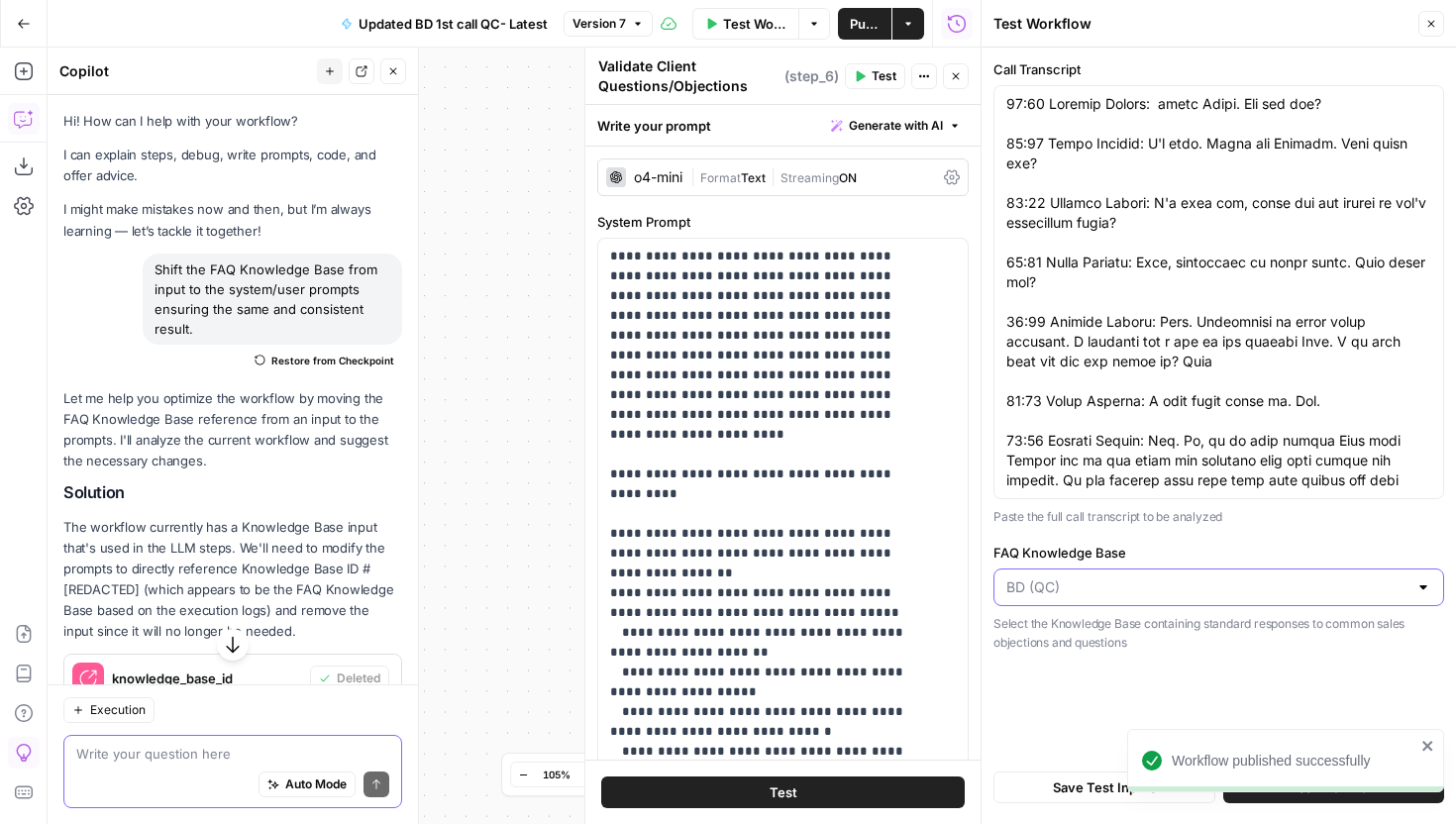 click on "FAQ Knowledge Base" at bounding box center (1206, 587) 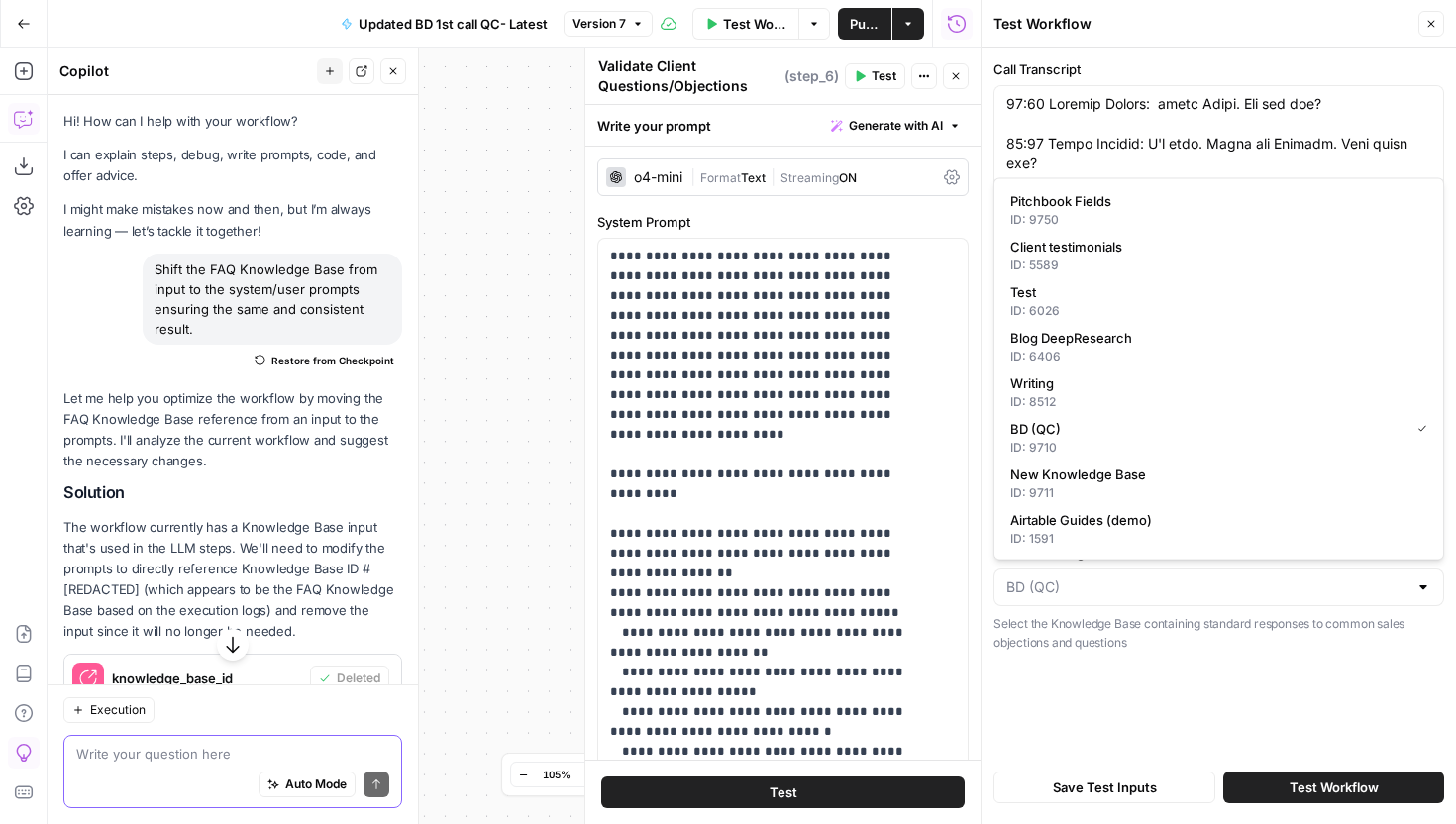 type on "BD (QC)" 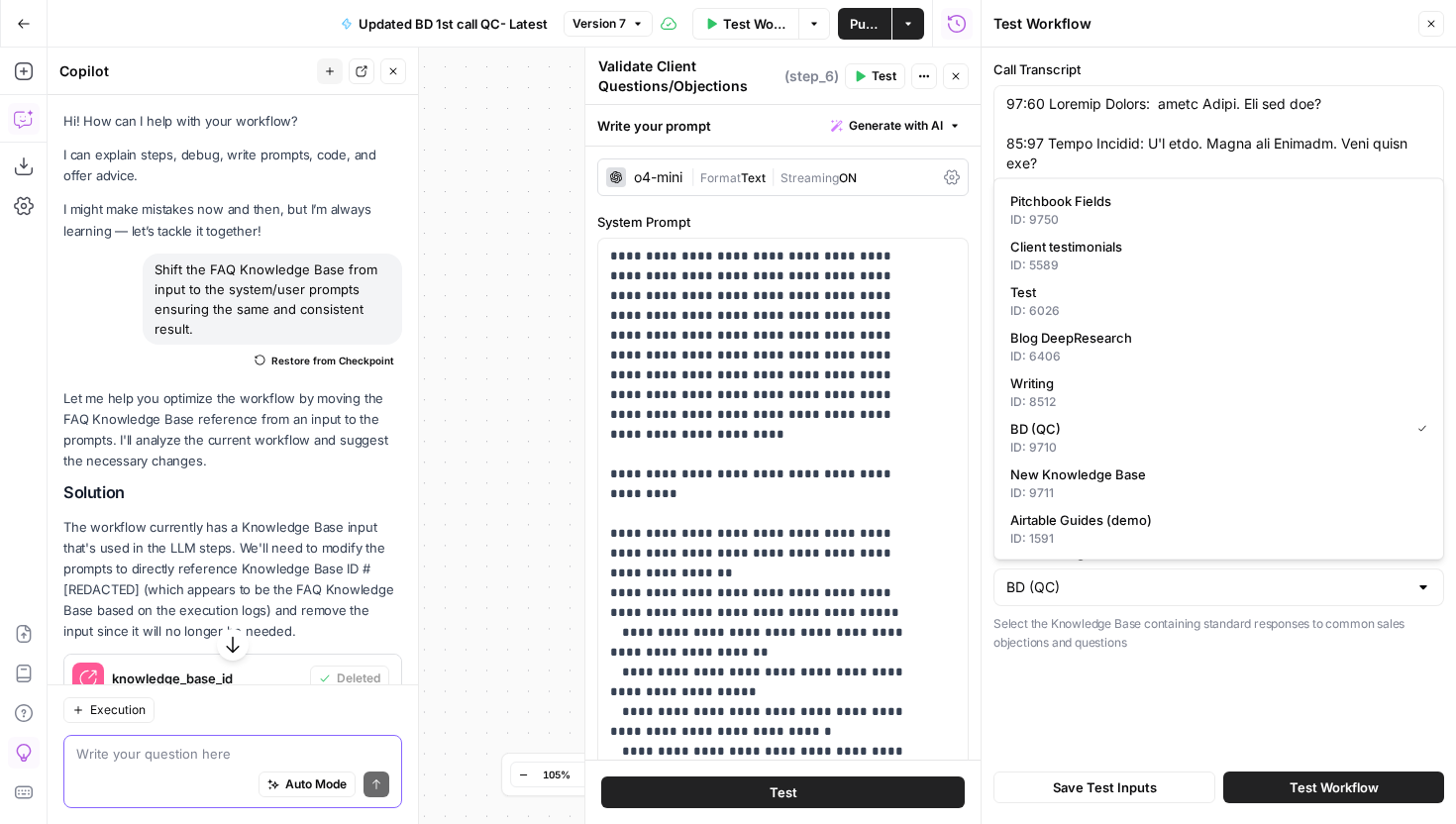 click on "**********" at bounding box center [514, 436] 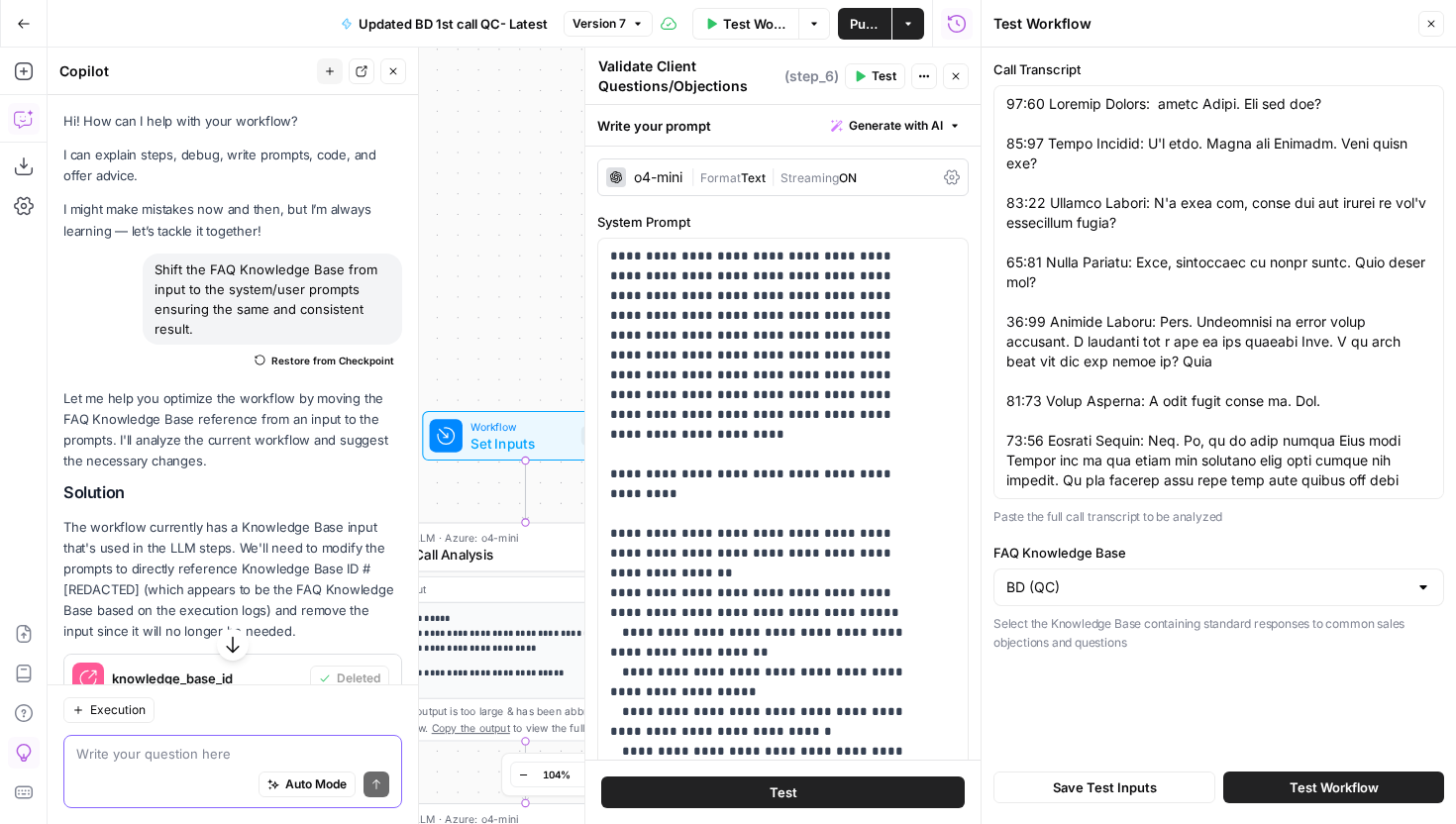 click 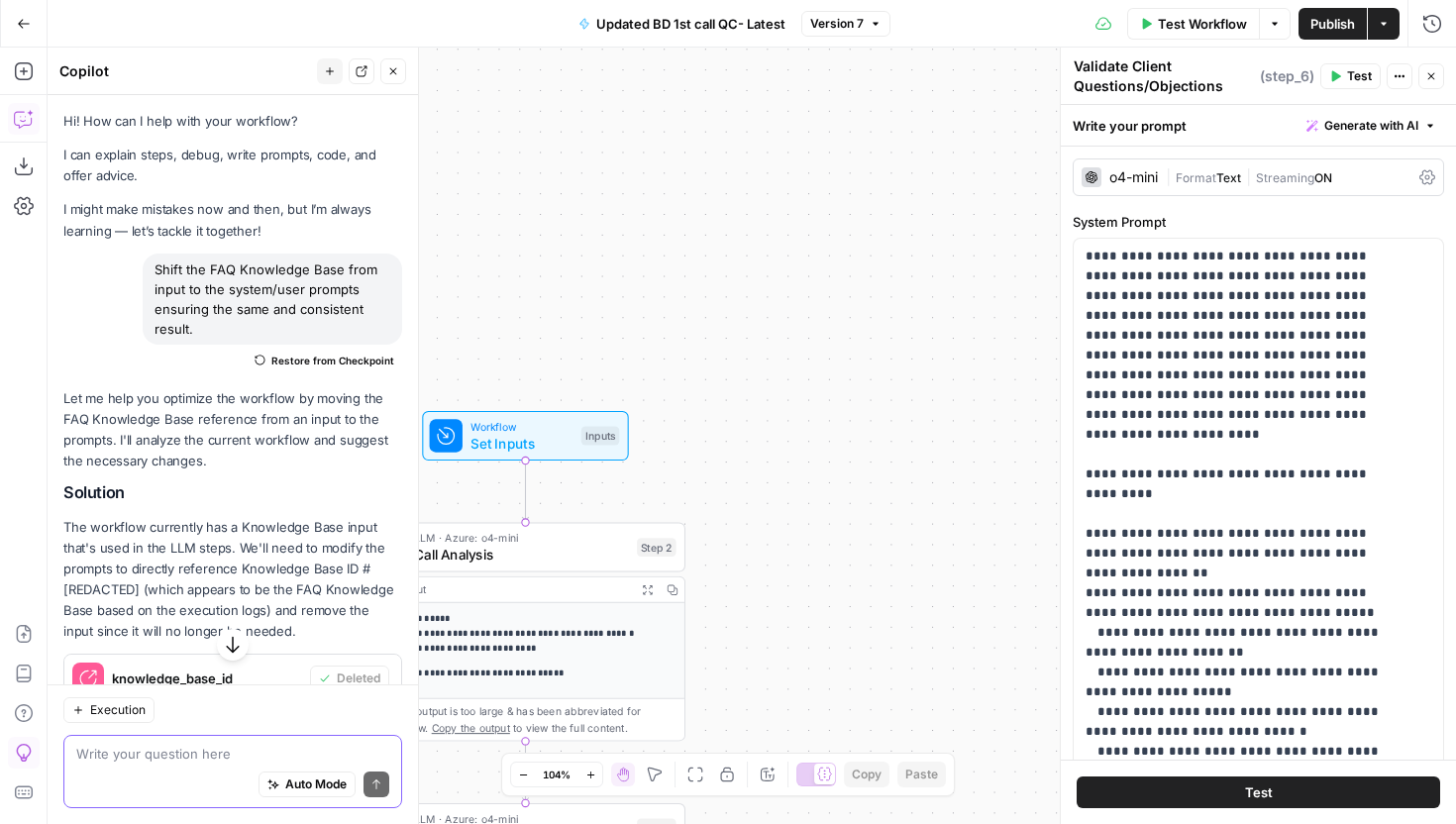 click 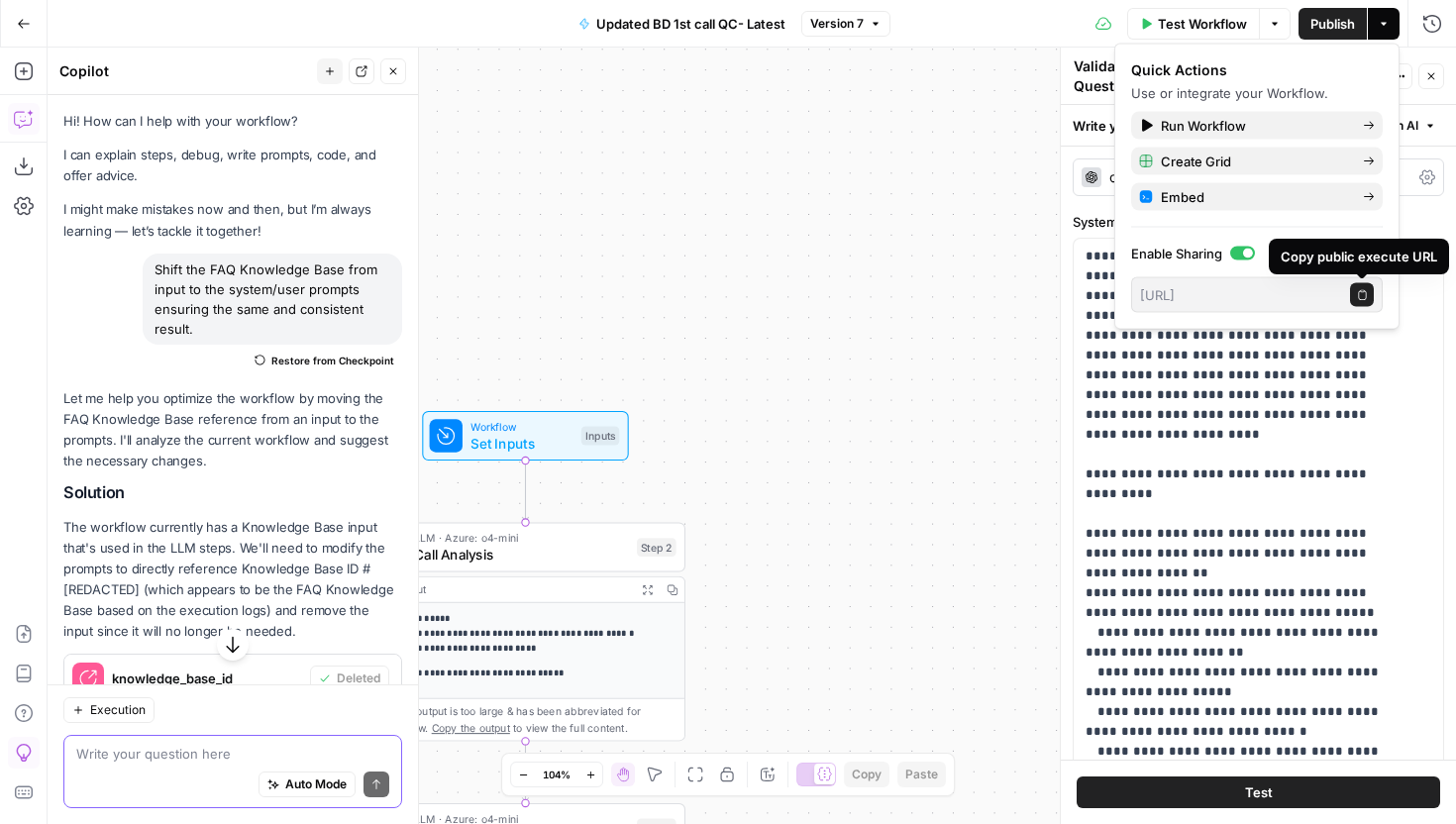 click 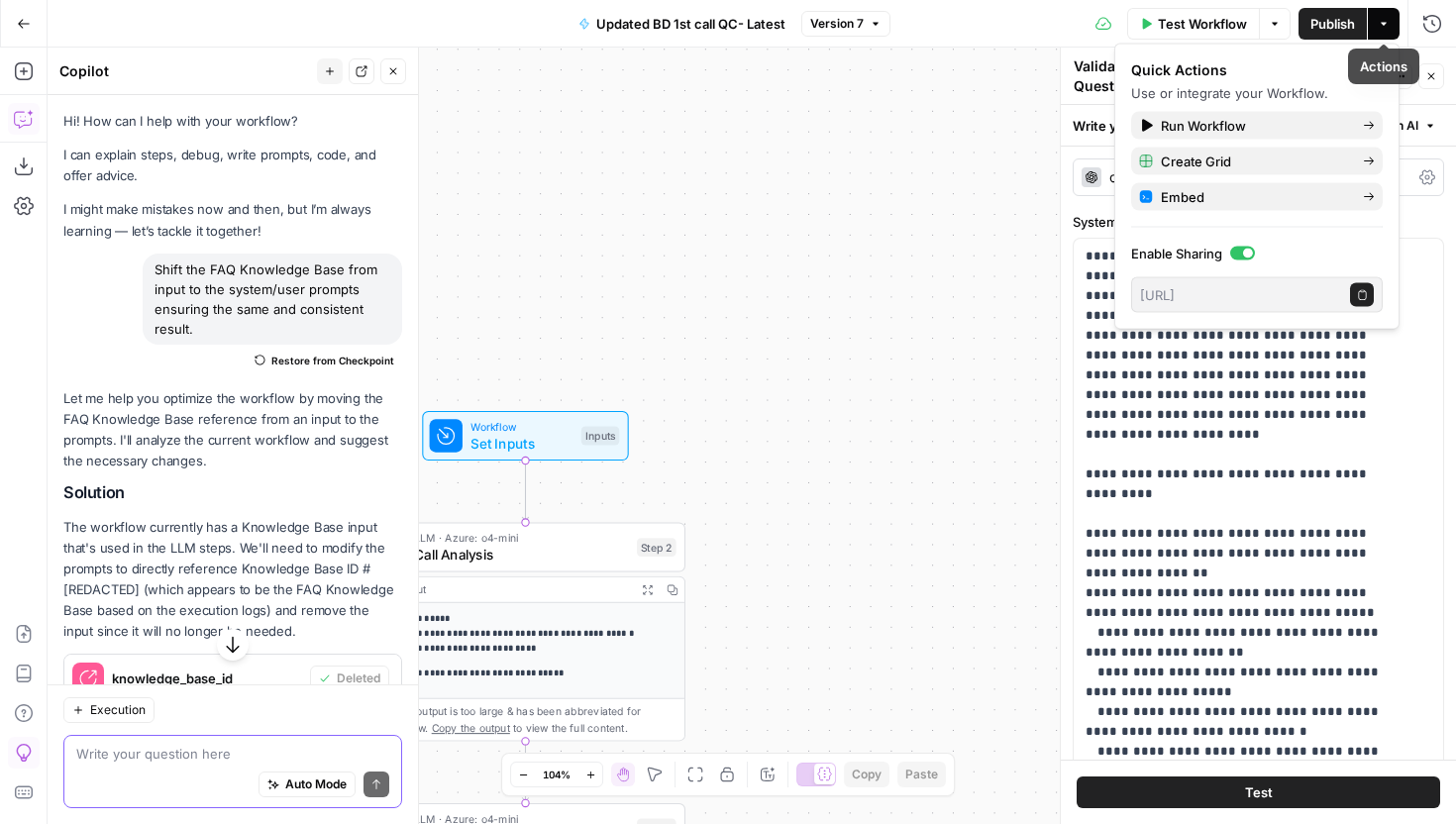 click on "**********" at bounding box center [752, 436] 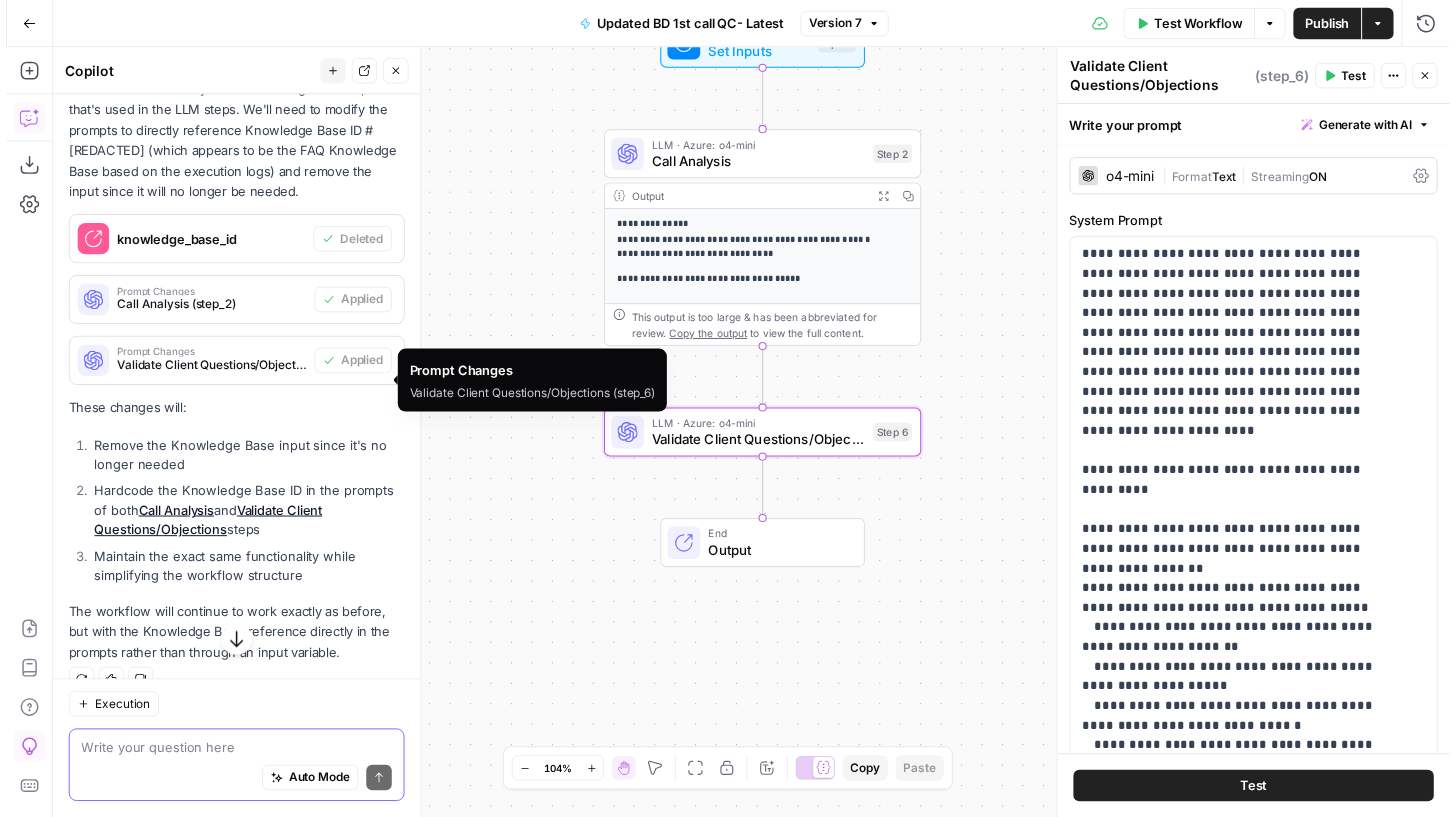 scroll, scrollTop: 474, scrollLeft: 0, axis: vertical 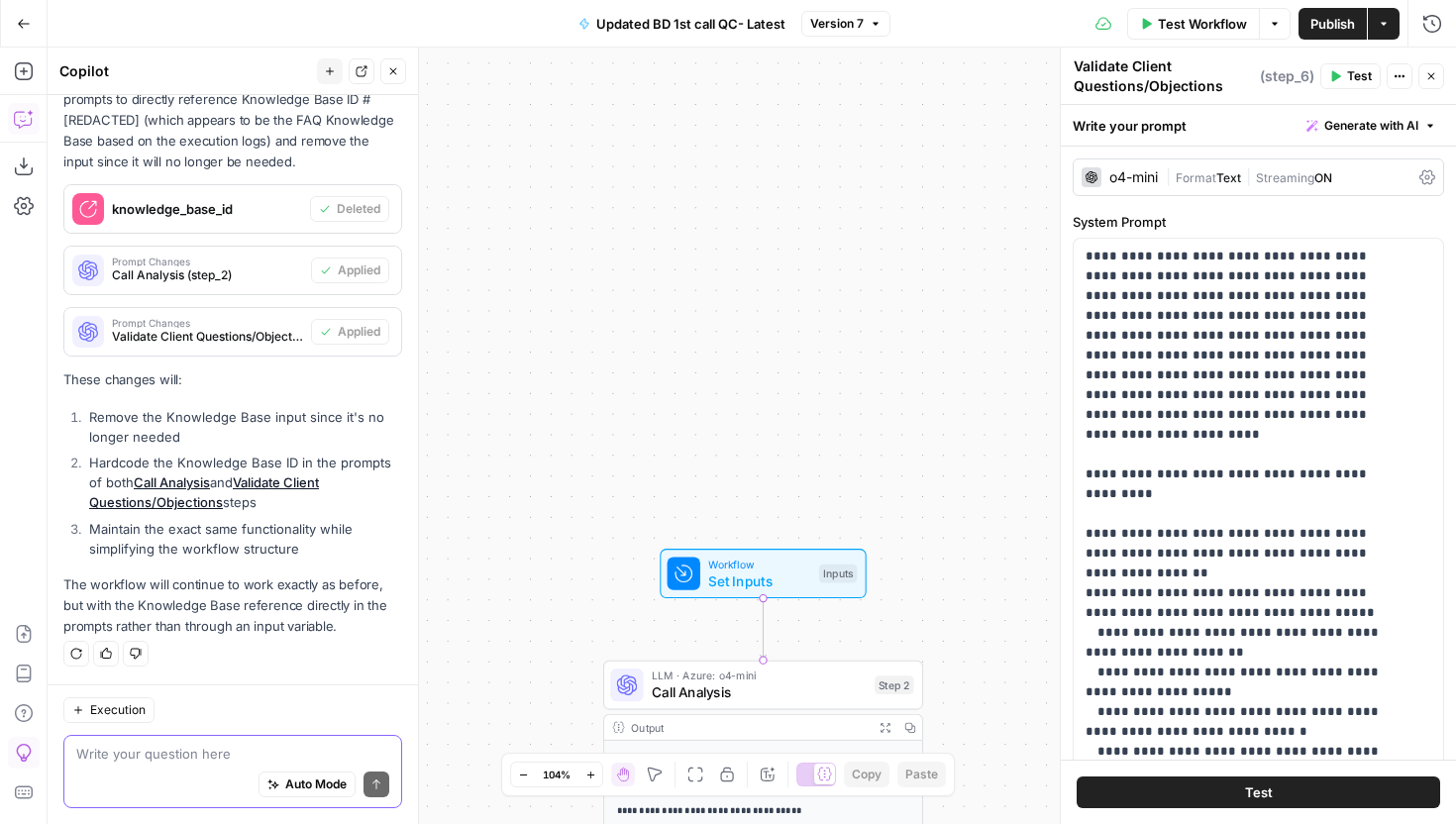 click on "Set Inputs" at bounding box center [759, 580] 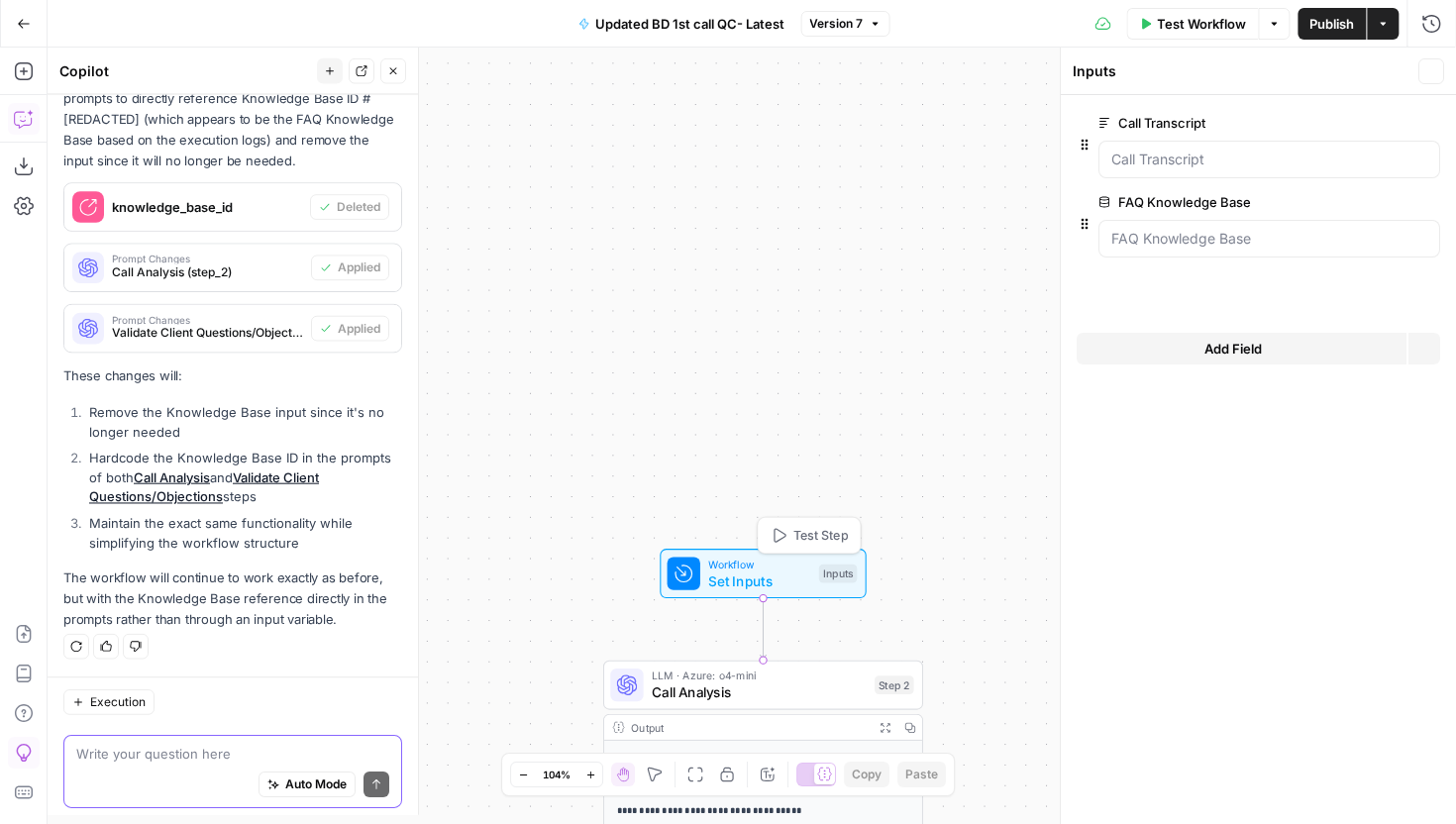 scroll, scrollTop: 469, scrollLeft: 0, axis: vertical 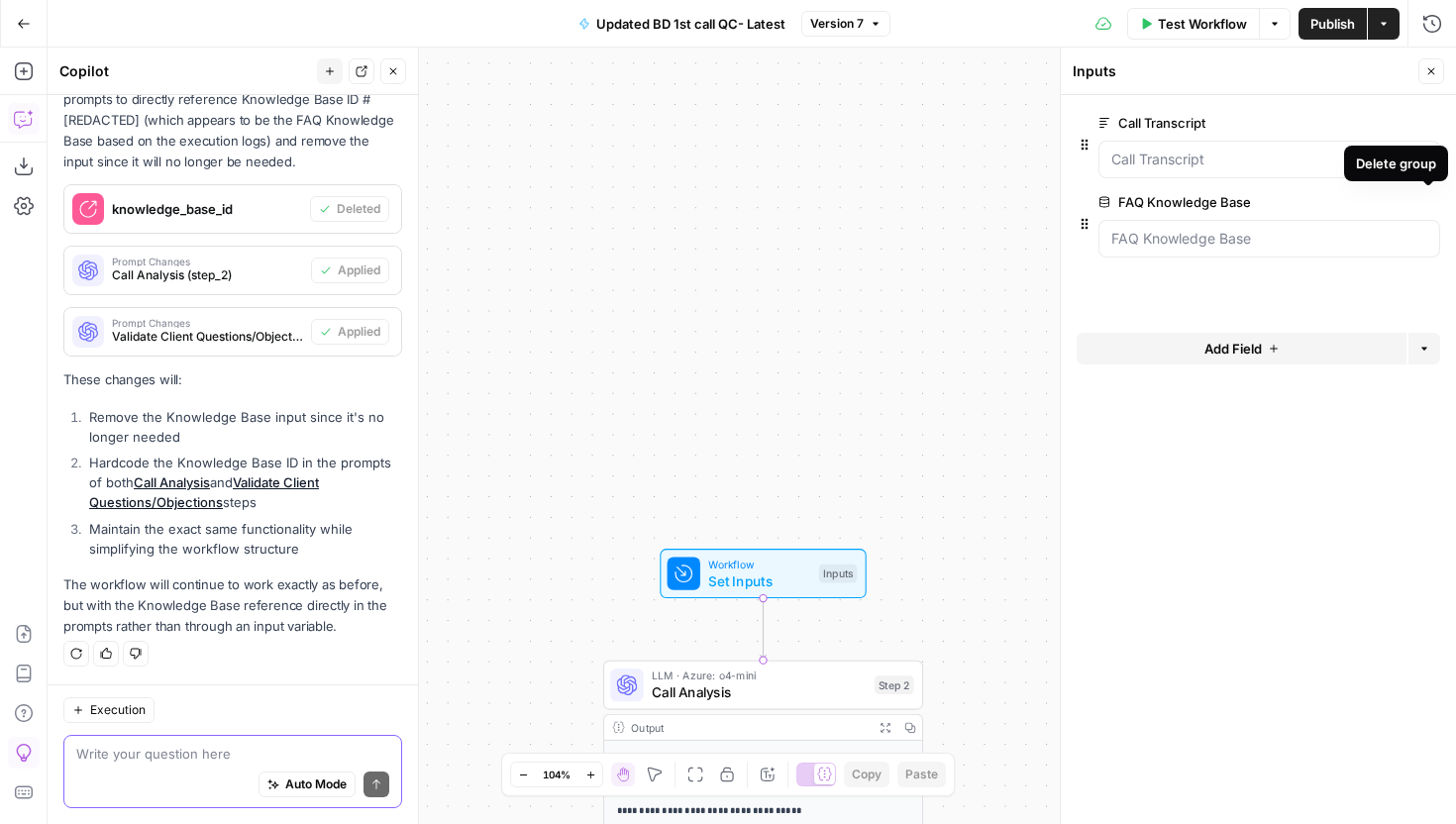 click 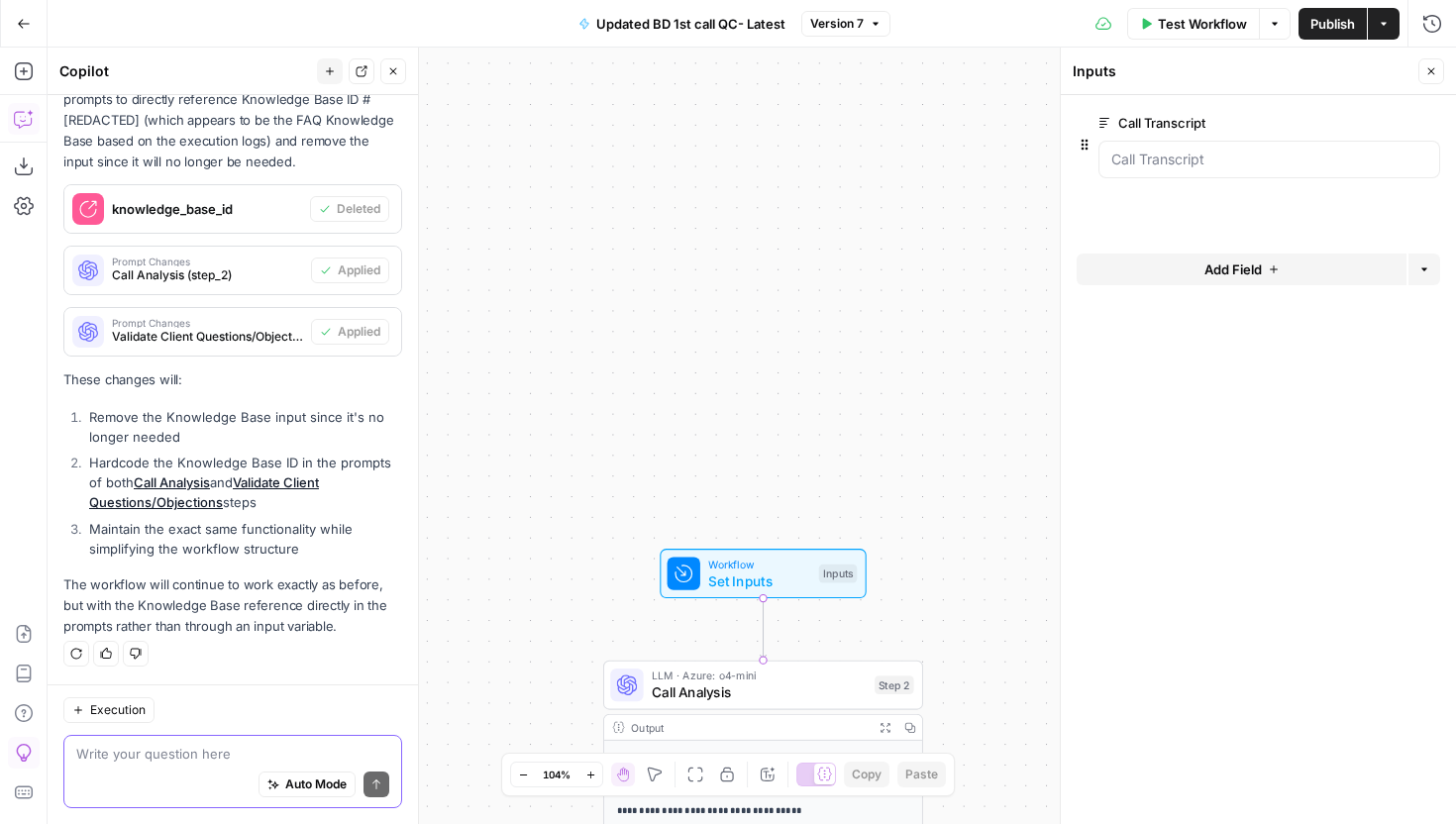 click on "Close" at bounding box center [1431, 71] 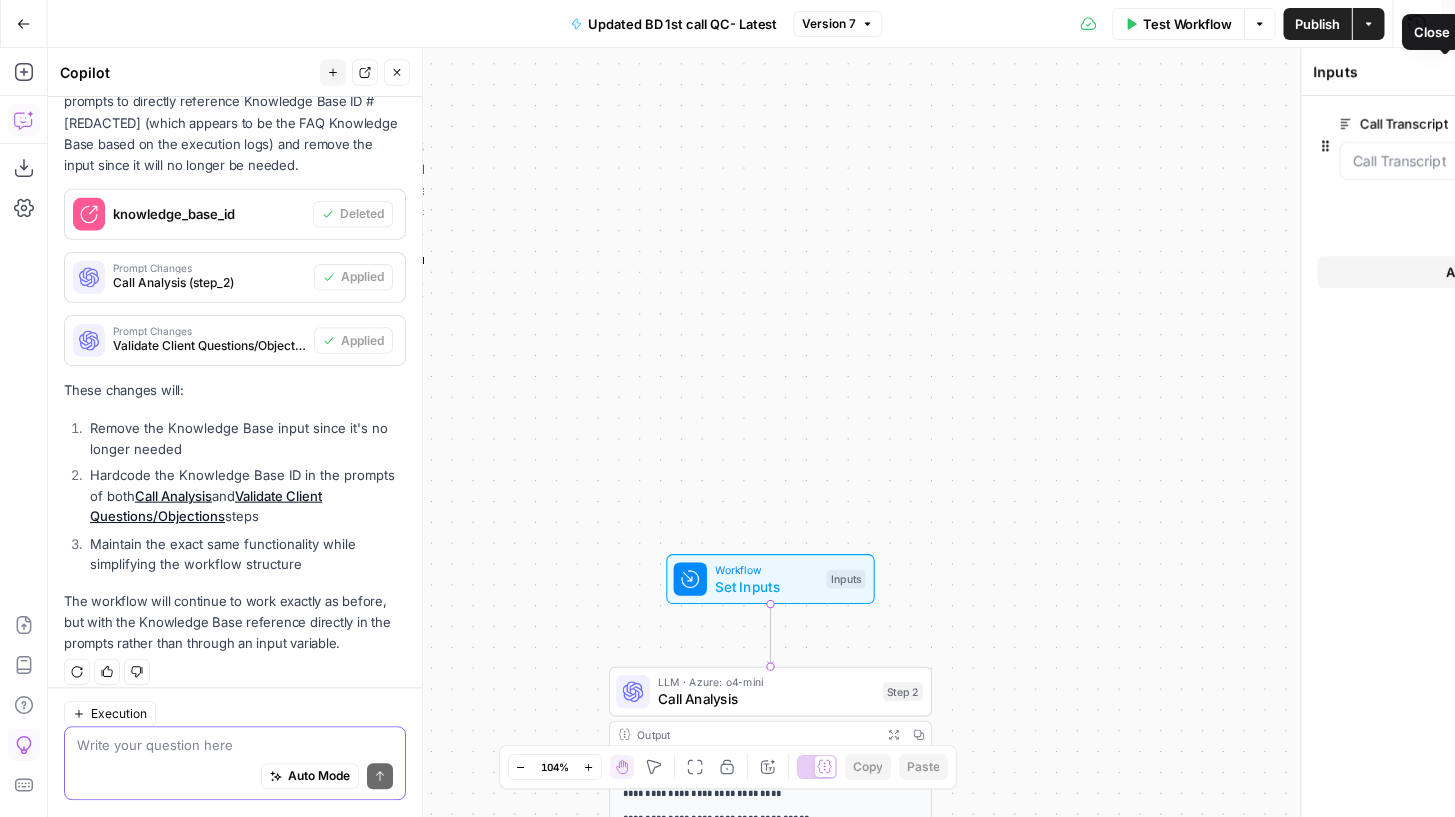 scroll, scrollTop: 474, scrollLeft: 0, axis: vertical 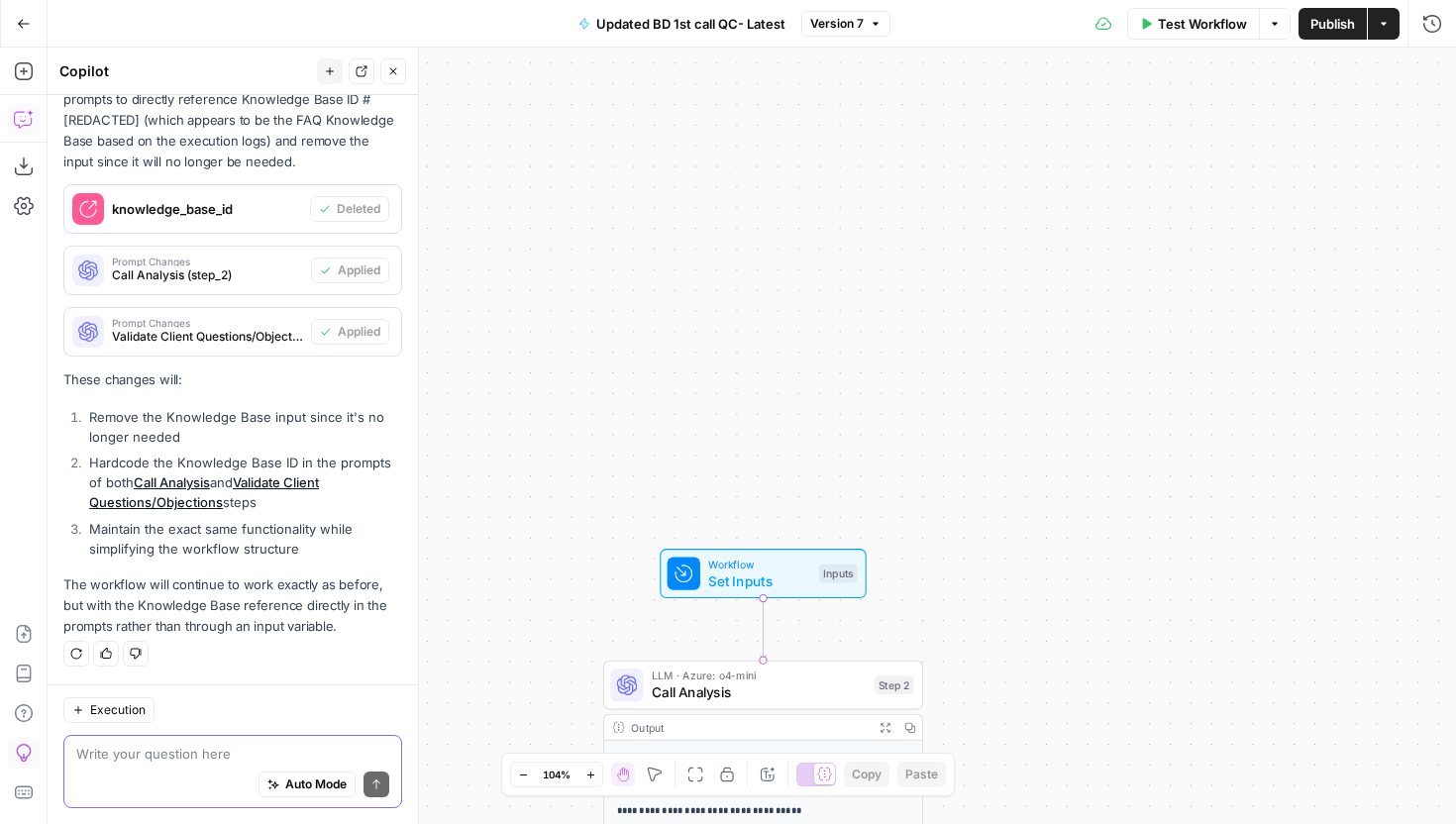 click on "Actions" at bounding box center [1384, 24] 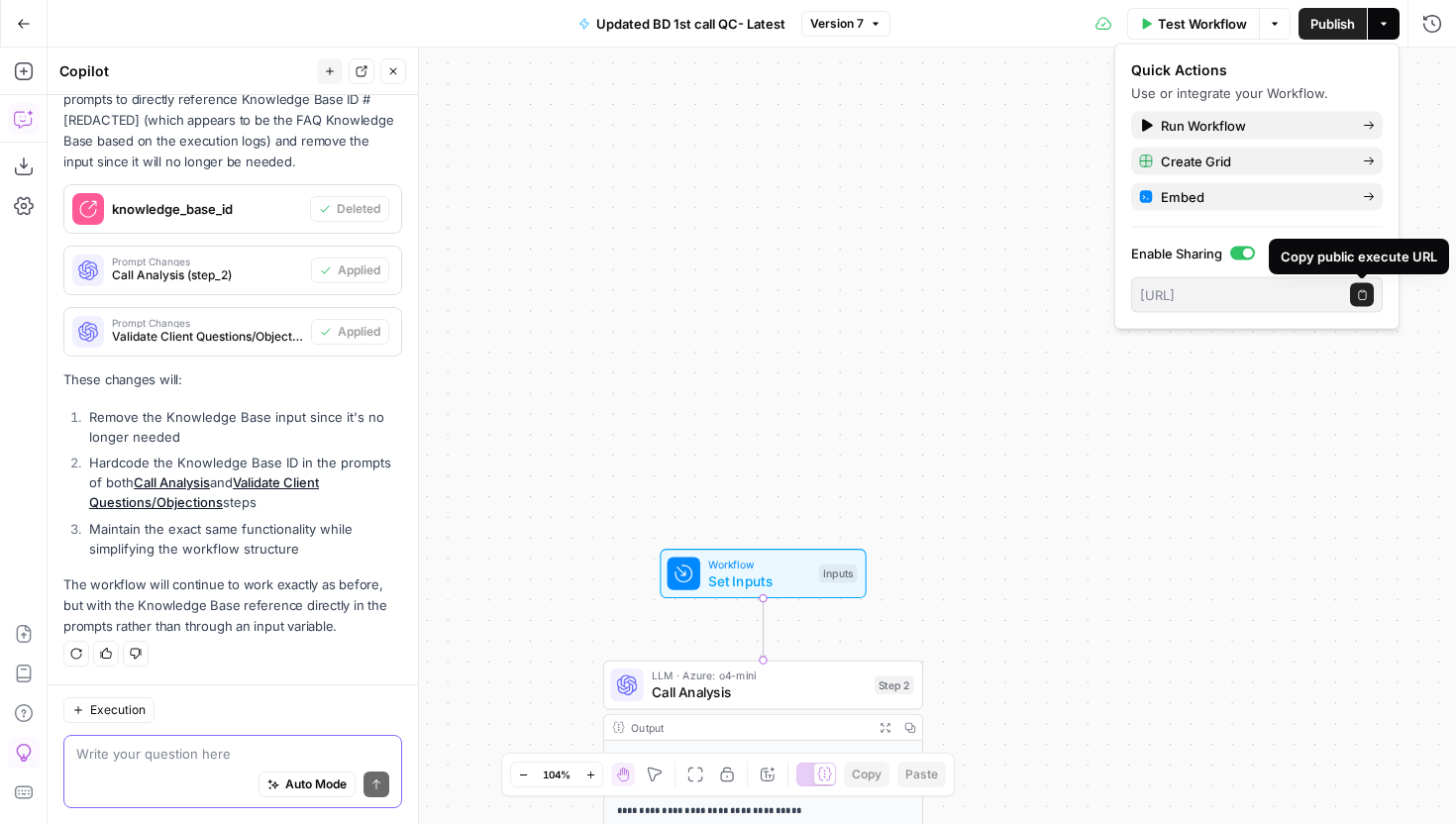 click on "Copy public execute URL" at bounding box center (1362, 295) 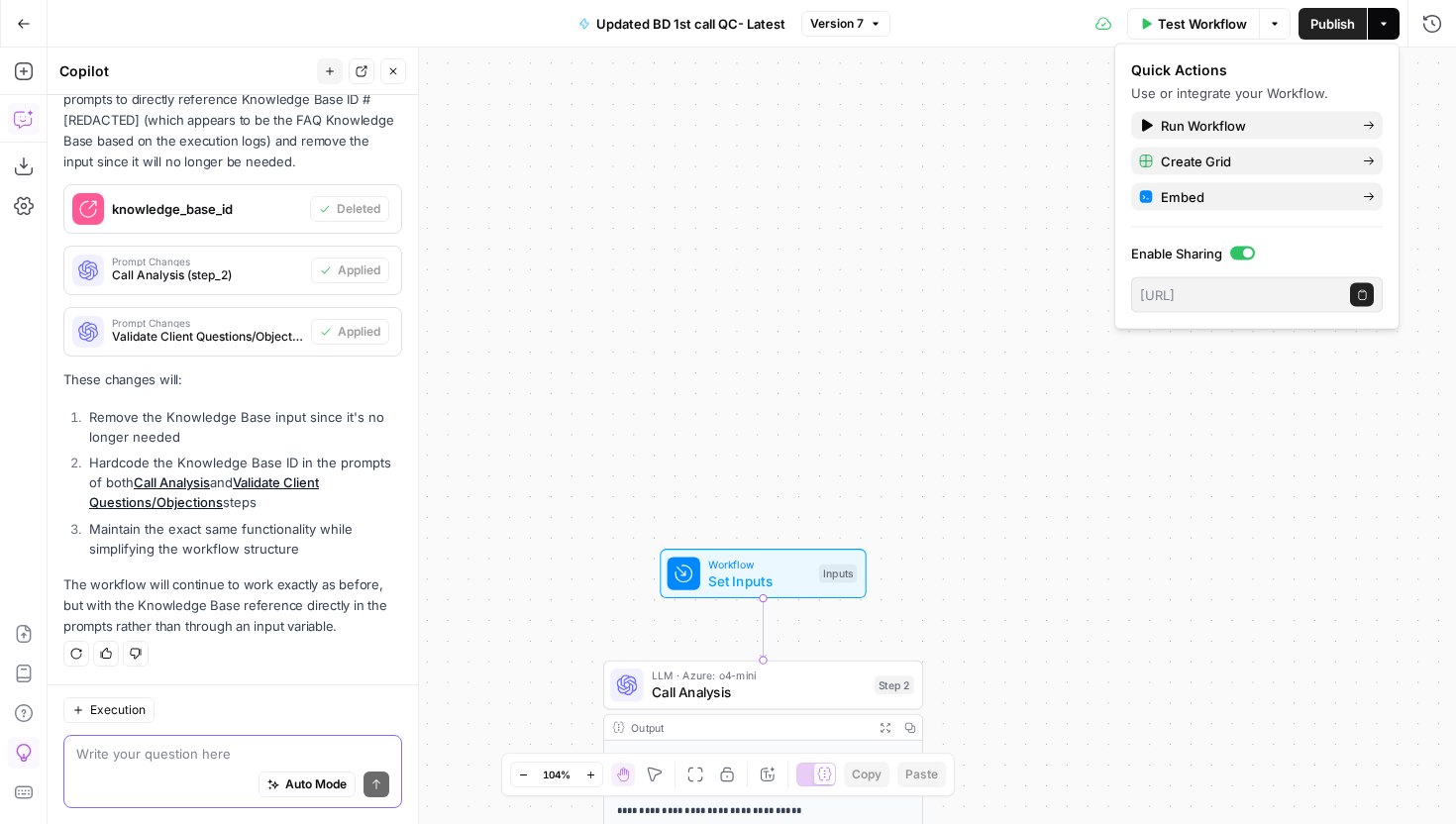 click on "**********" at bounding box center (752, 436) 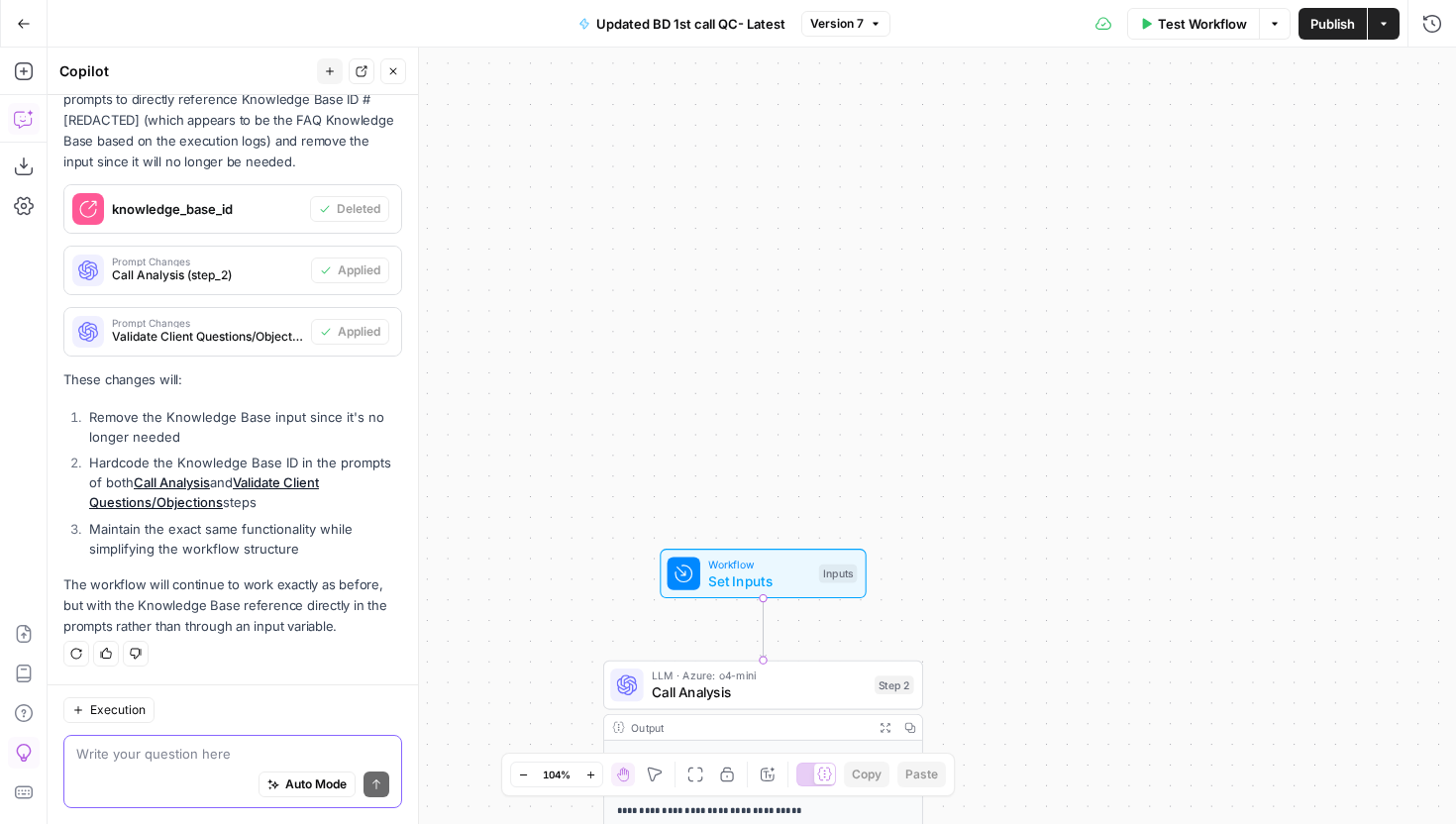 click on "Test Workflow" at bounding box center (1202, 24) 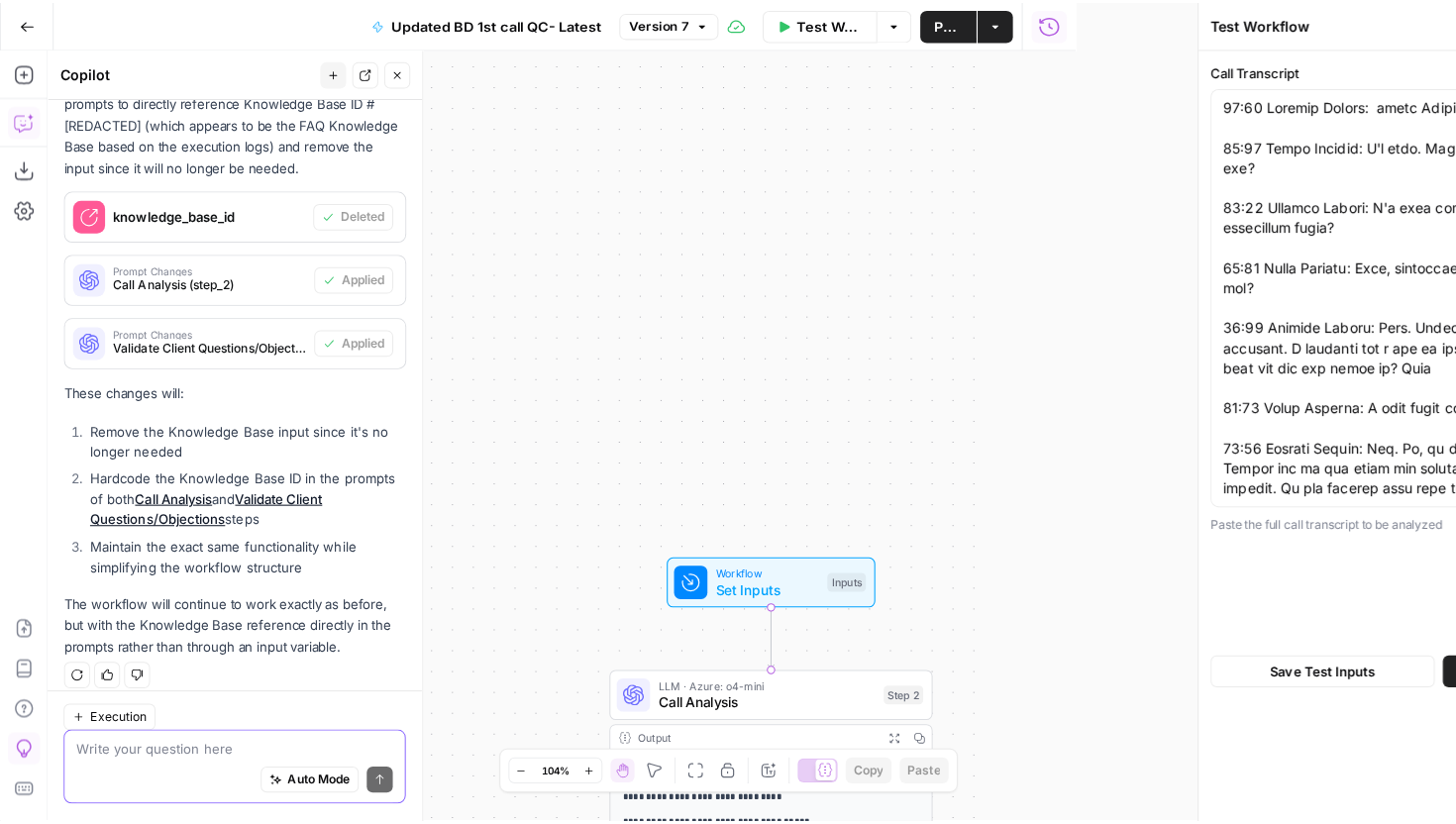 scroll, scrollTop: 469, scrollLeft: 0, axis: vertical 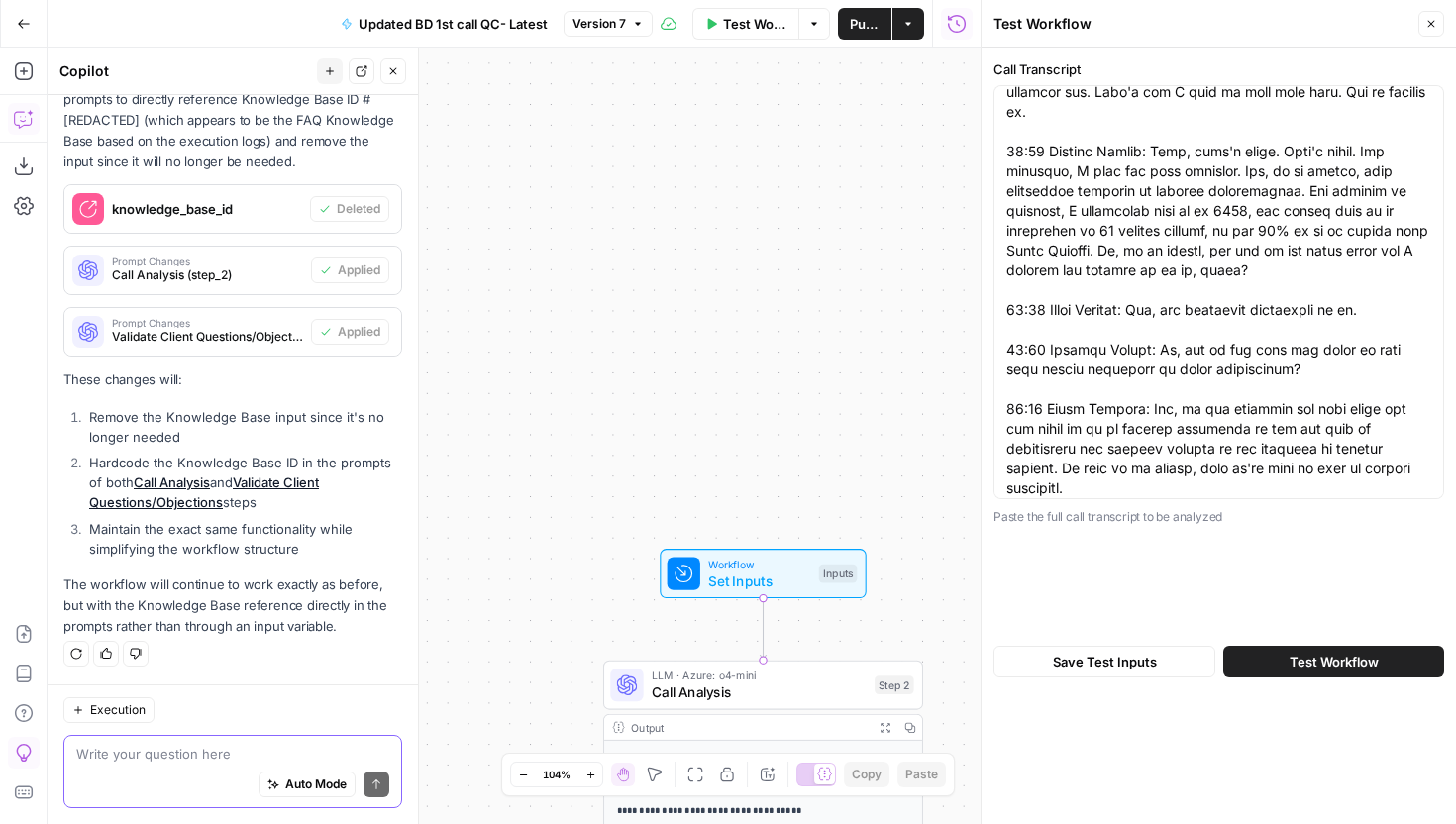 click on "Test Workflow" at bounding box center (1334, 662) 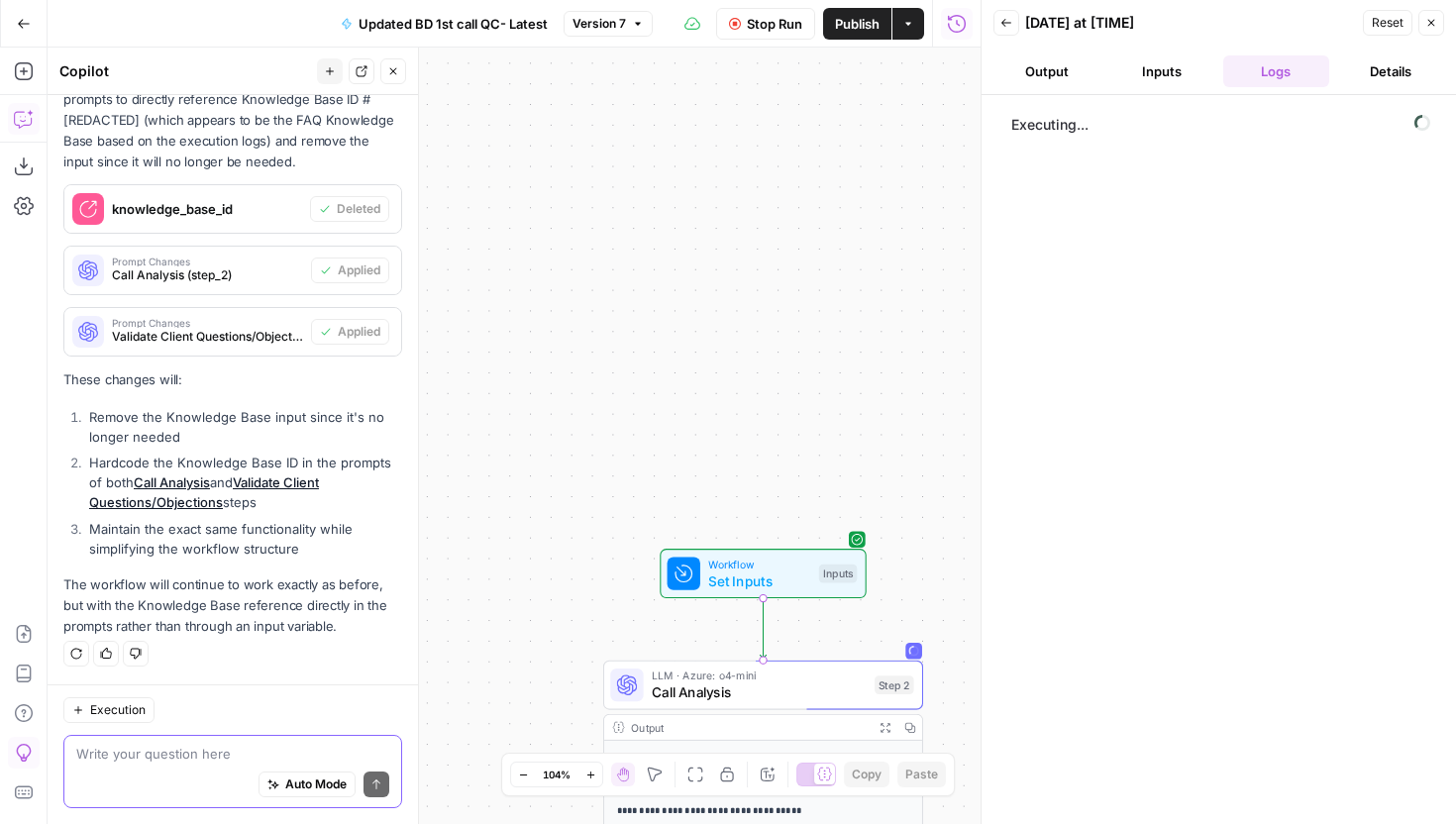 click on "Output" at bounding box center [1047, 71] 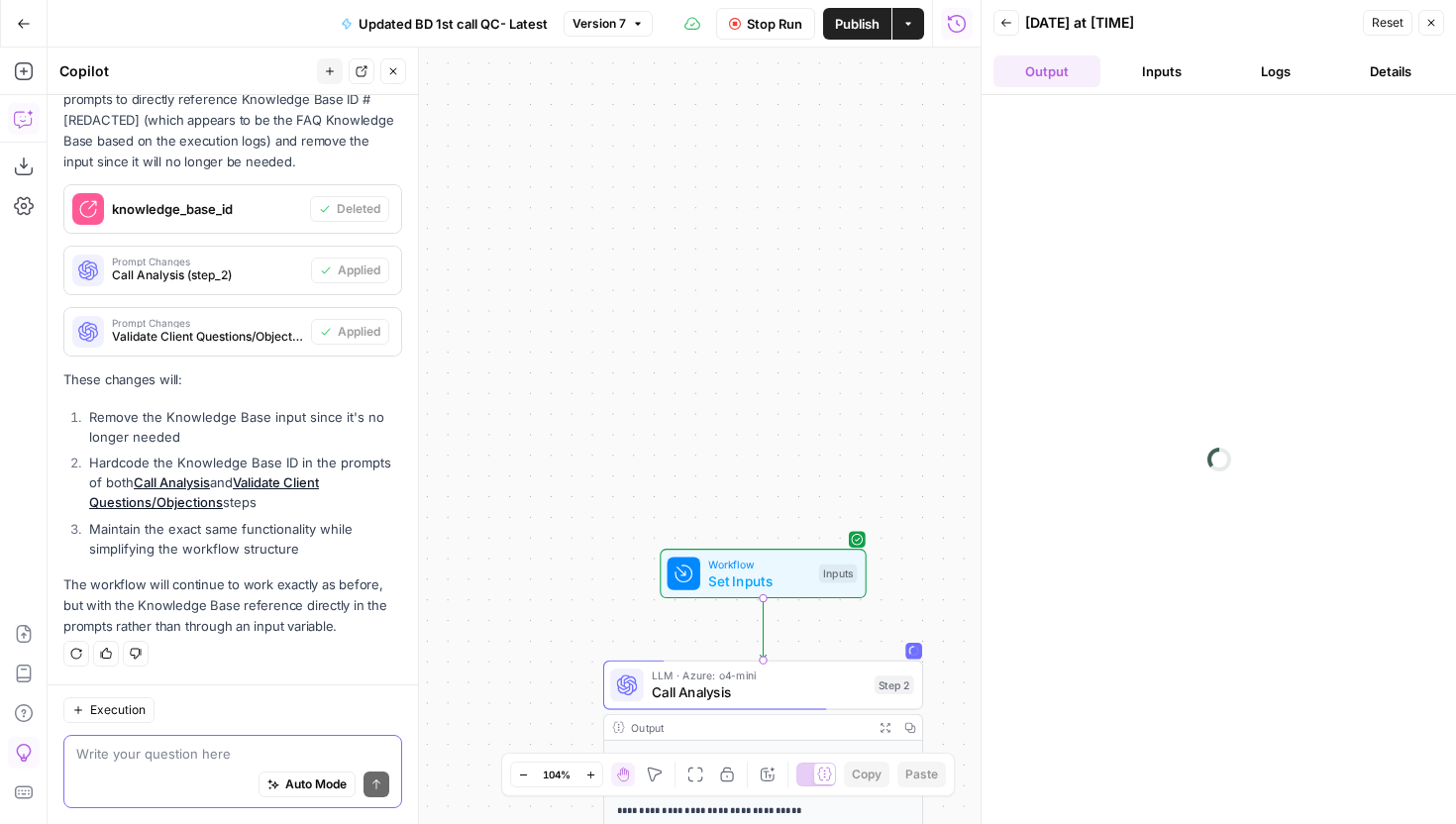 click on "Inputs" at bounding box center (1162, 71) 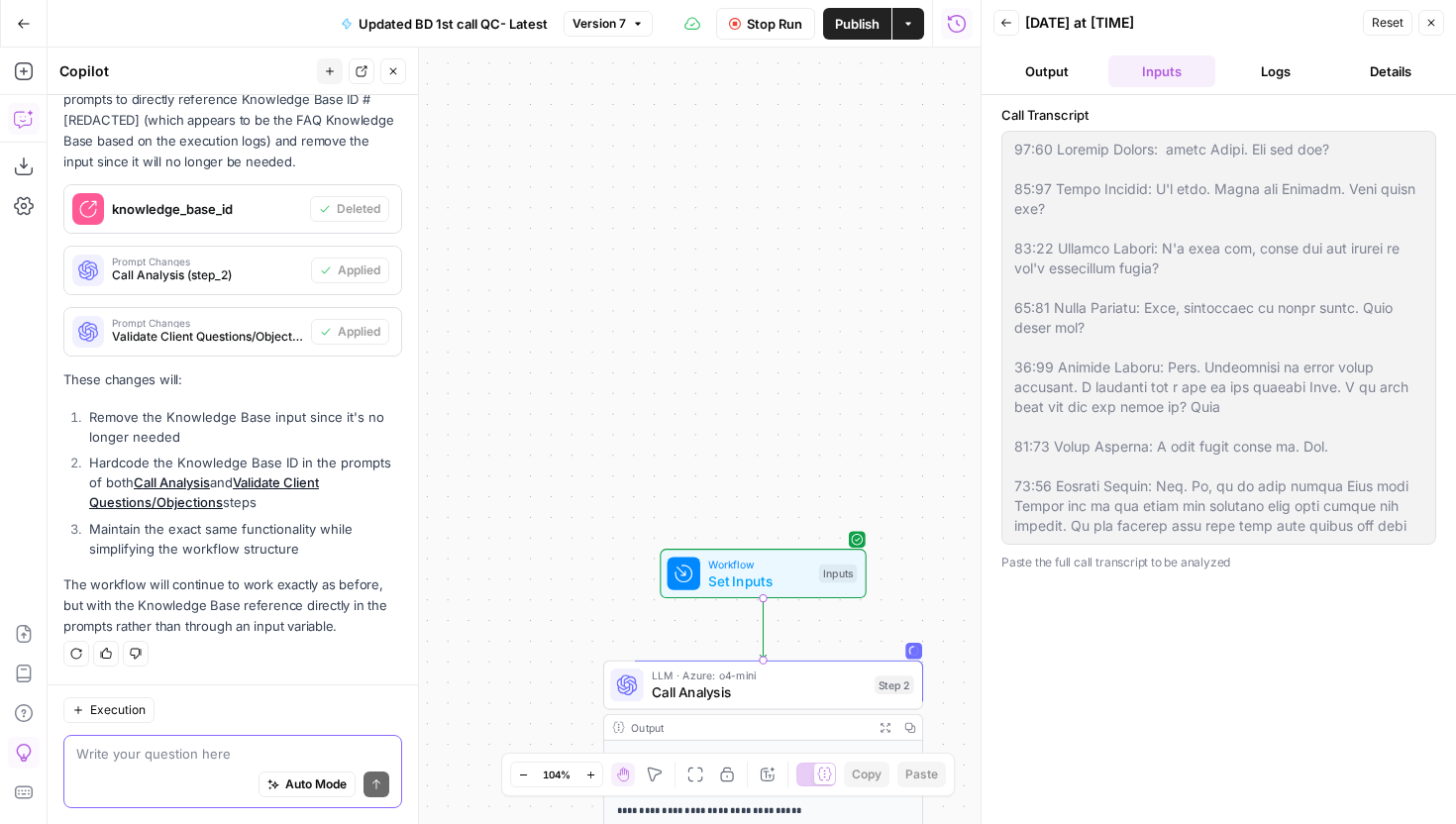 click on "Logs" at bounding box center [1277, 71] 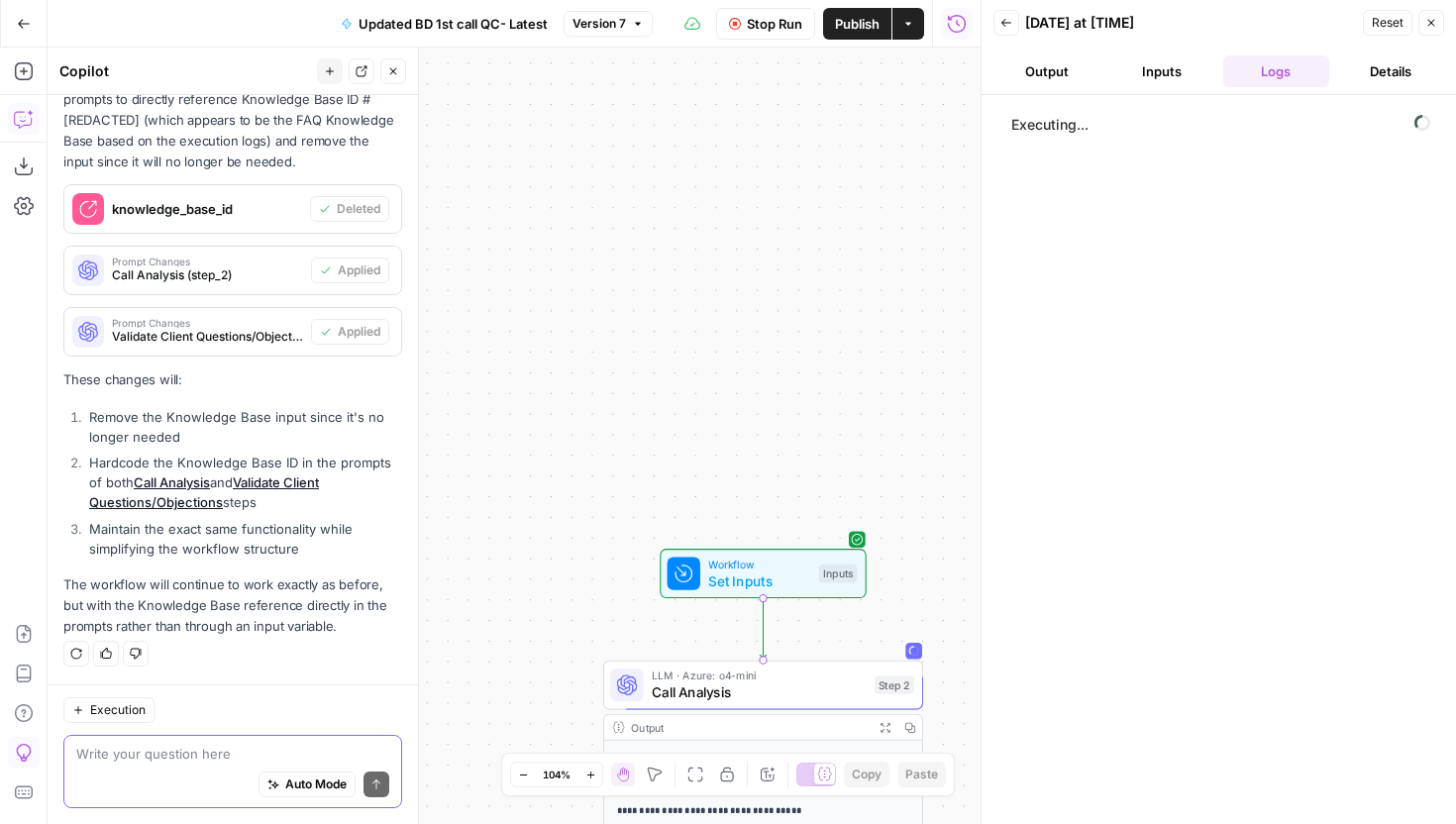 click on "Details" at bounding box center (1391, 71) 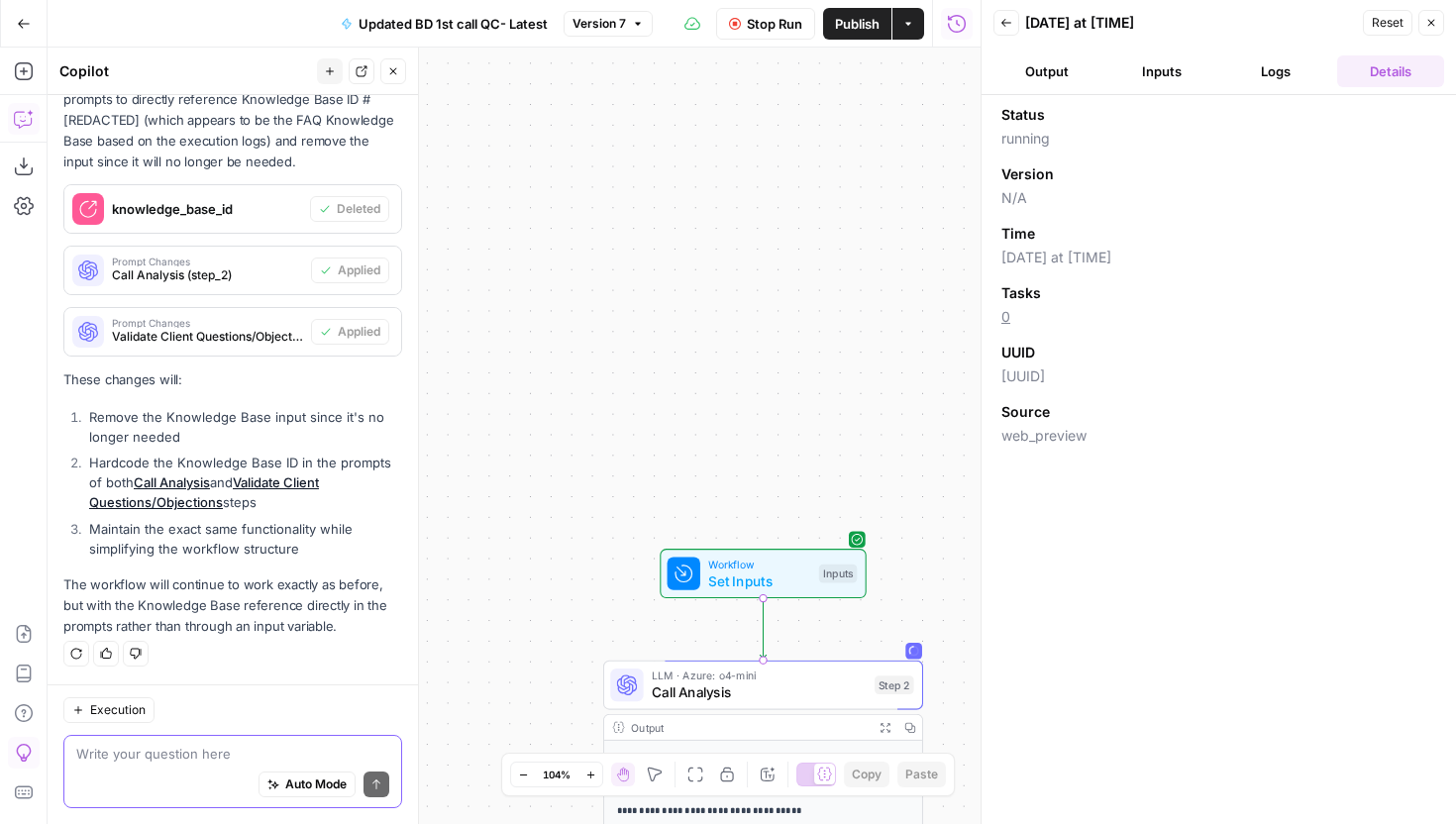 click on "Logs" at bounding box center [1277, 71] 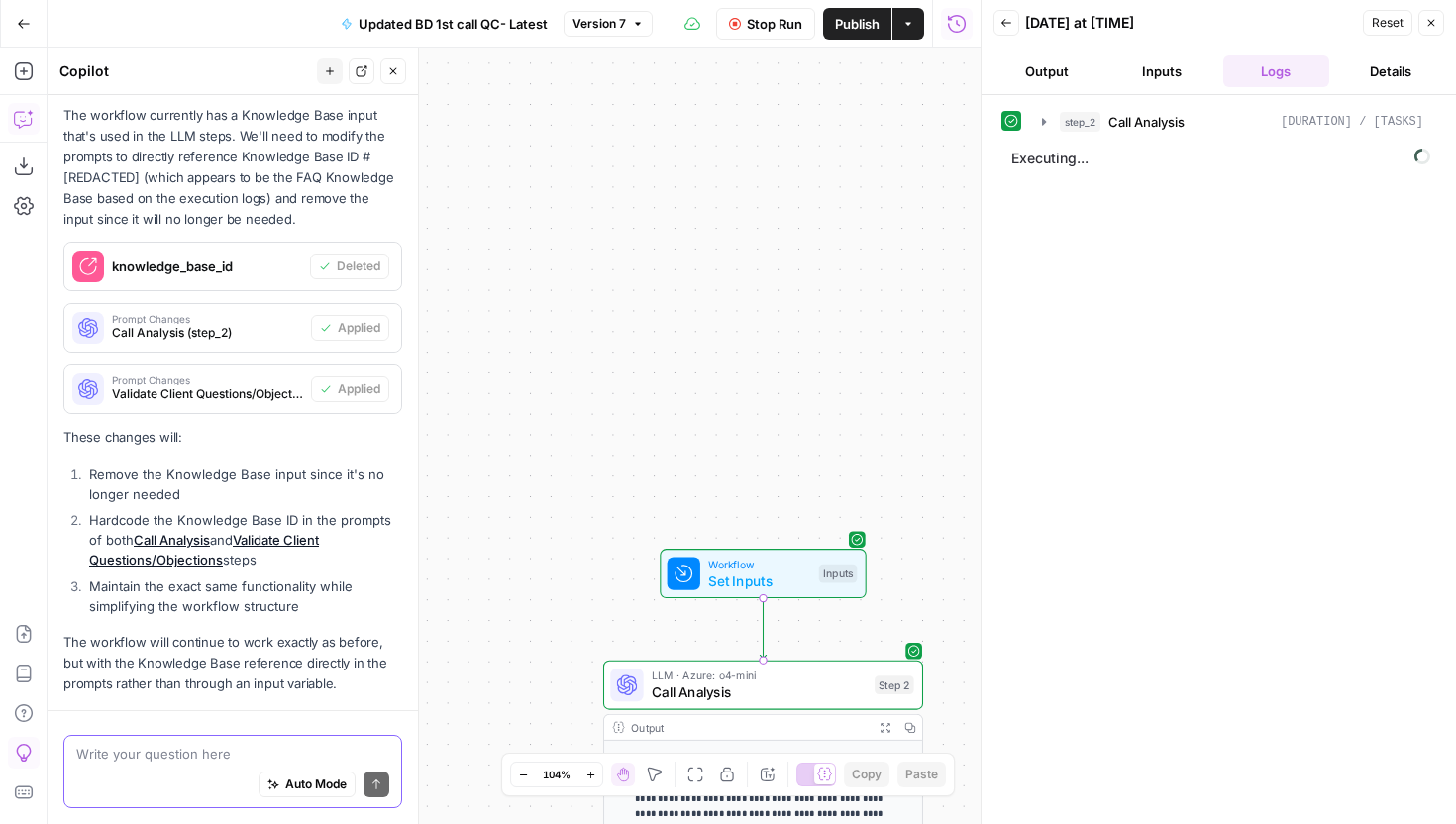 scroll, scrollTop: 469, scrollLeft: 0, axis: vertical 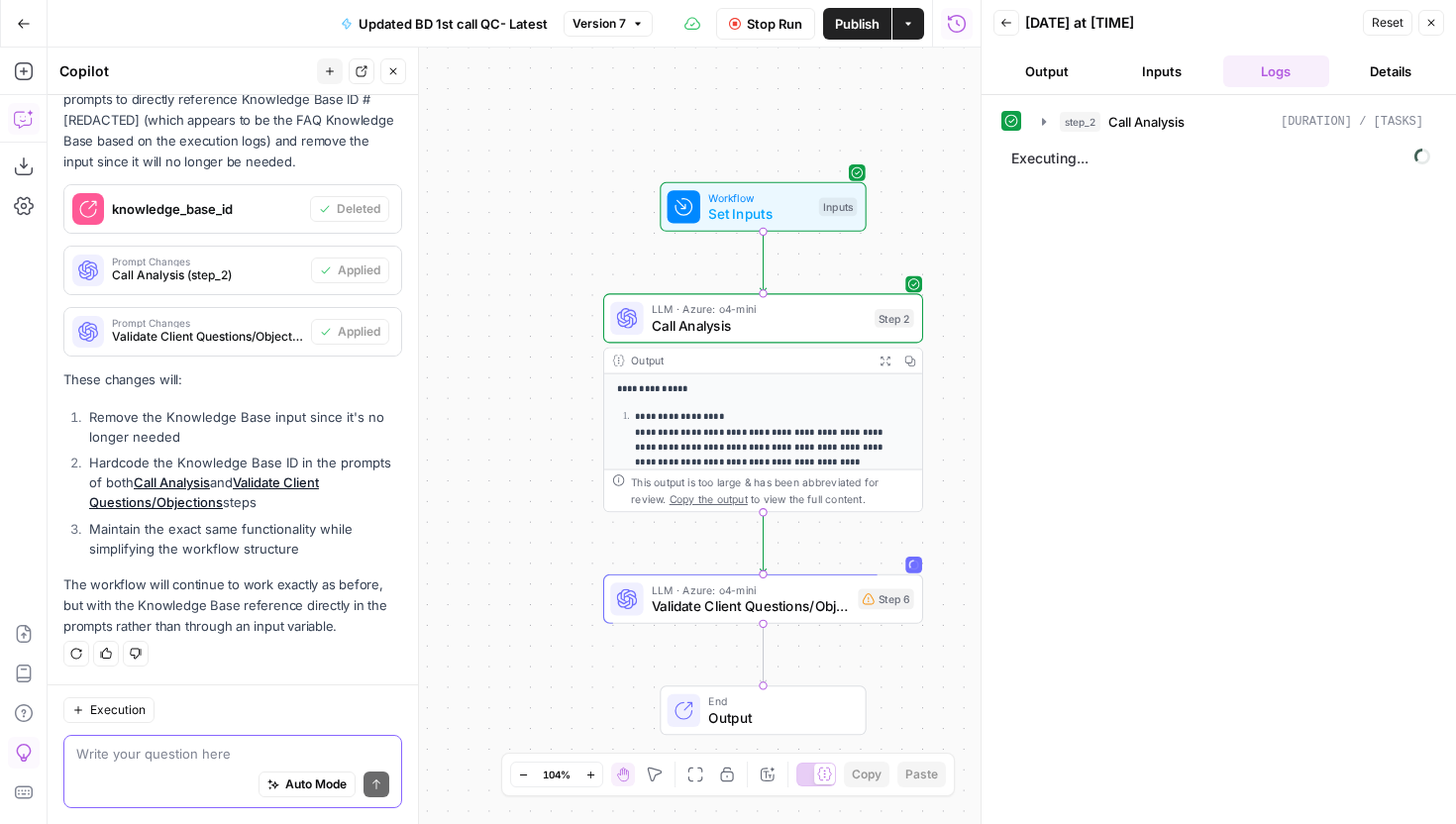 click on "Back [DATE] at [TIME] Reset Close Output Inputs Logs Details" at bounding box center [1218, 48] 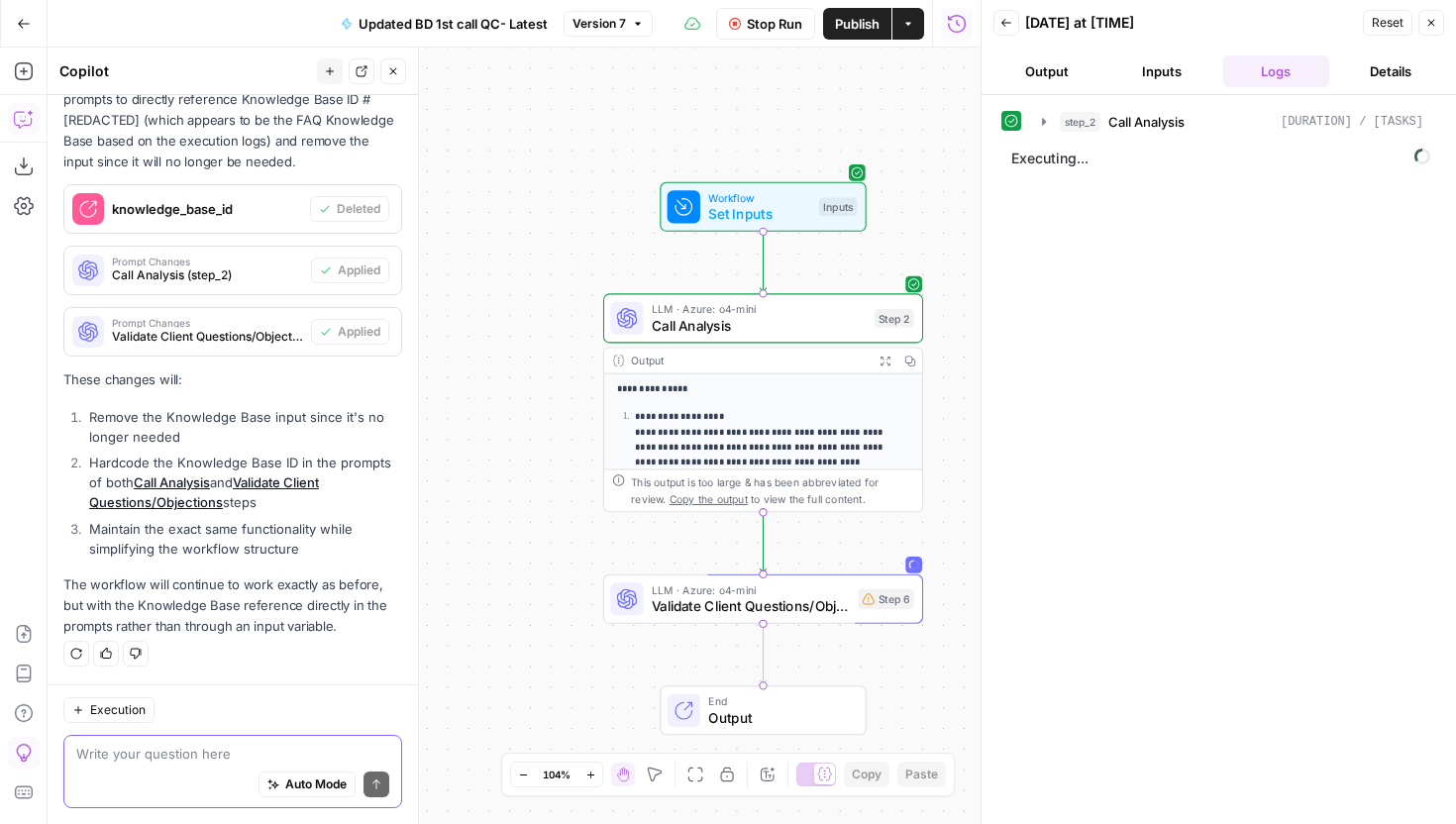 click on "Output" at bounding box center (1047, 71) 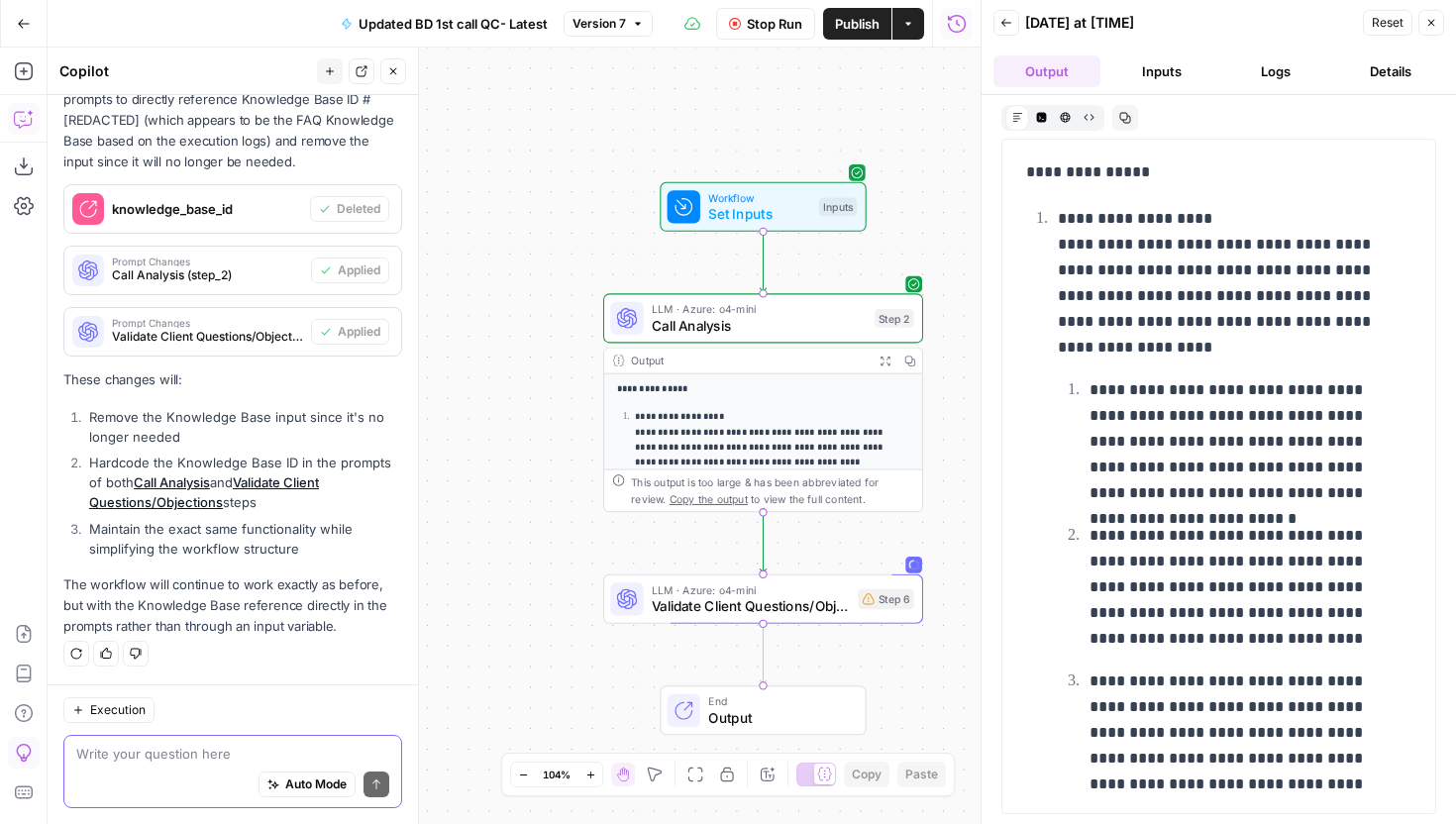 click on "Inputs" at bounding box center [1162, 71] 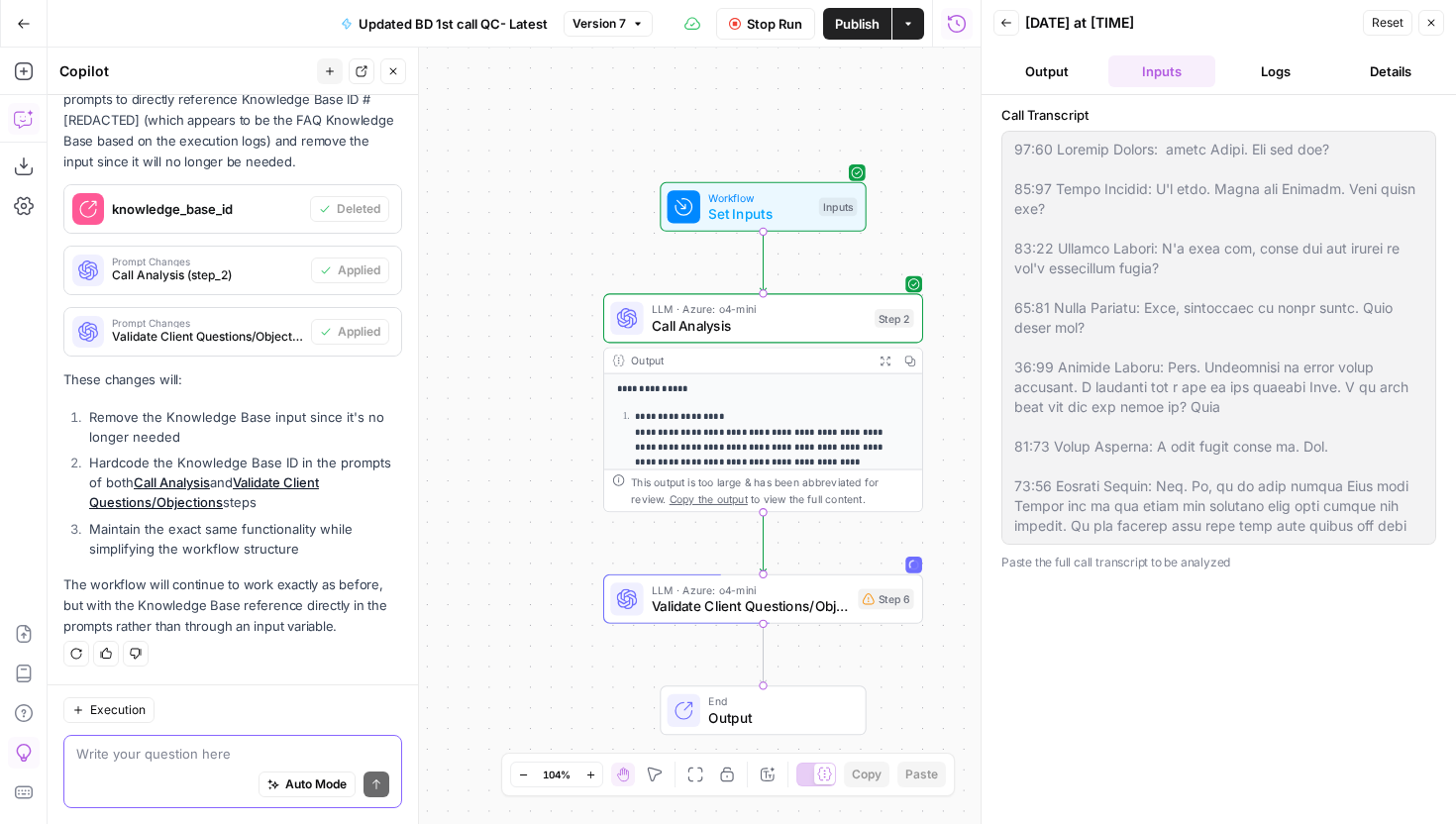 click on "Logs" at bounding box center [1277, 71] 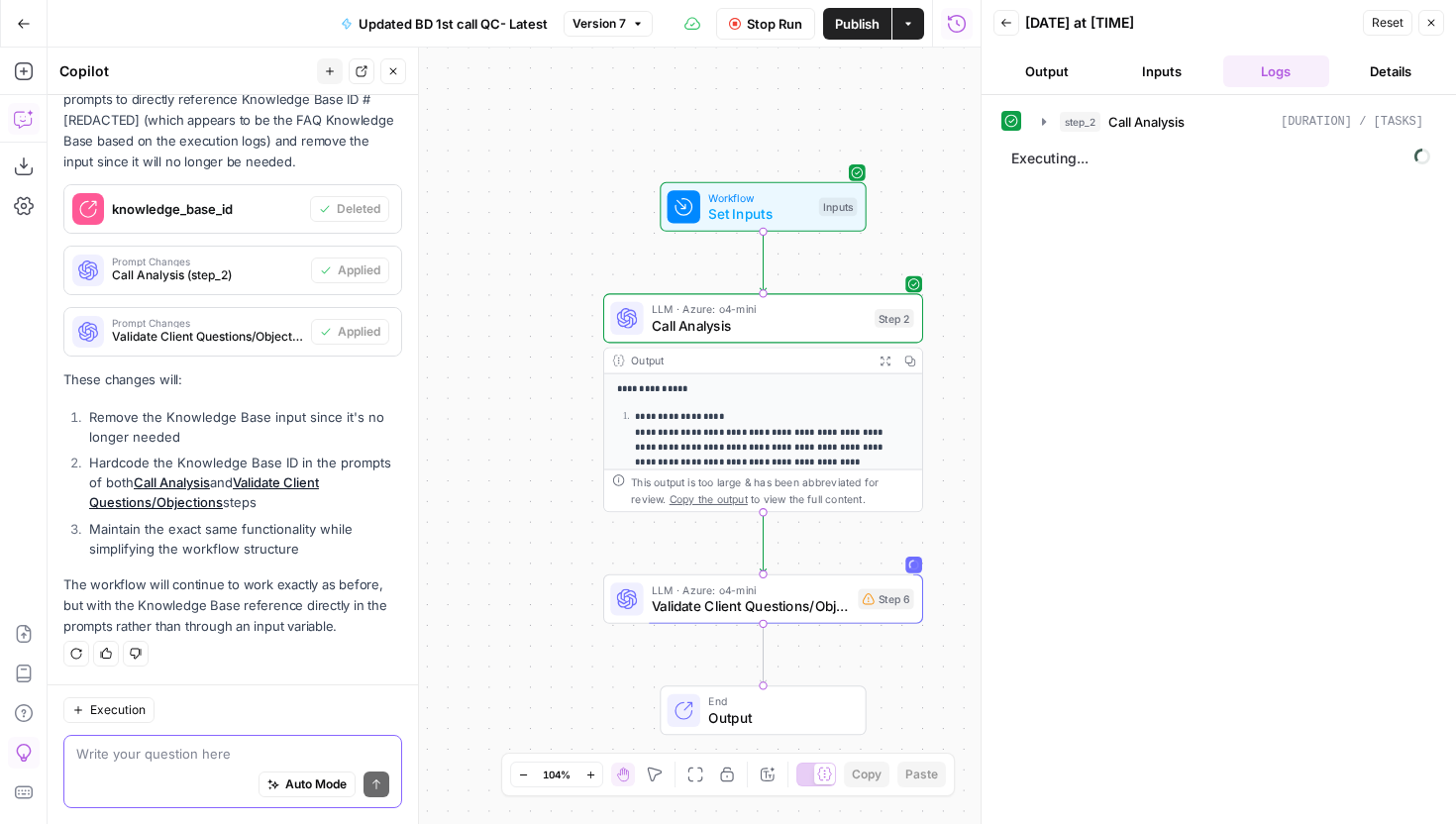 click on "Output" at bounding box center [1047, 71] 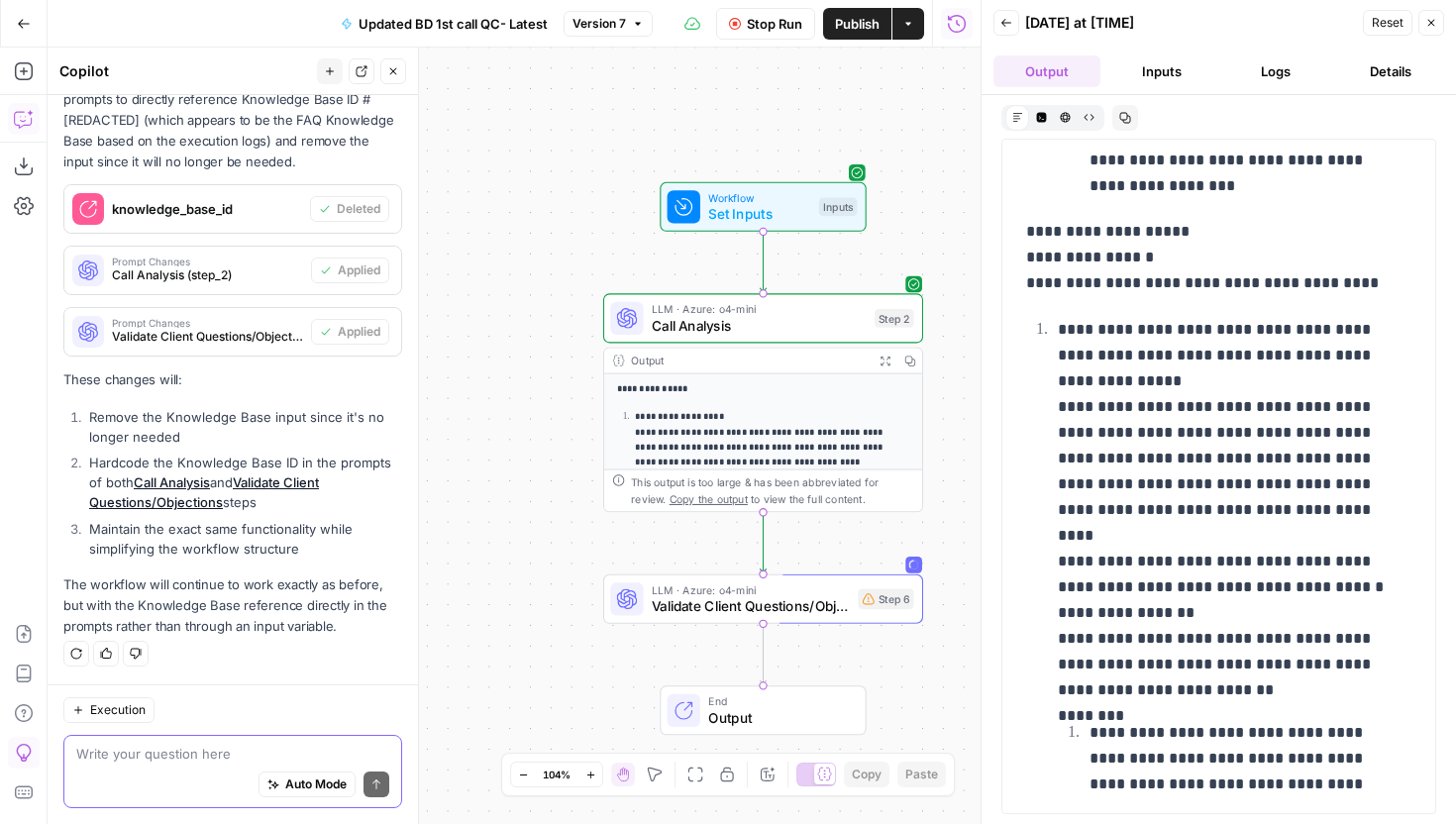 scroll, scrollTop: 5144, scrollLeft: 0, axis: vertical 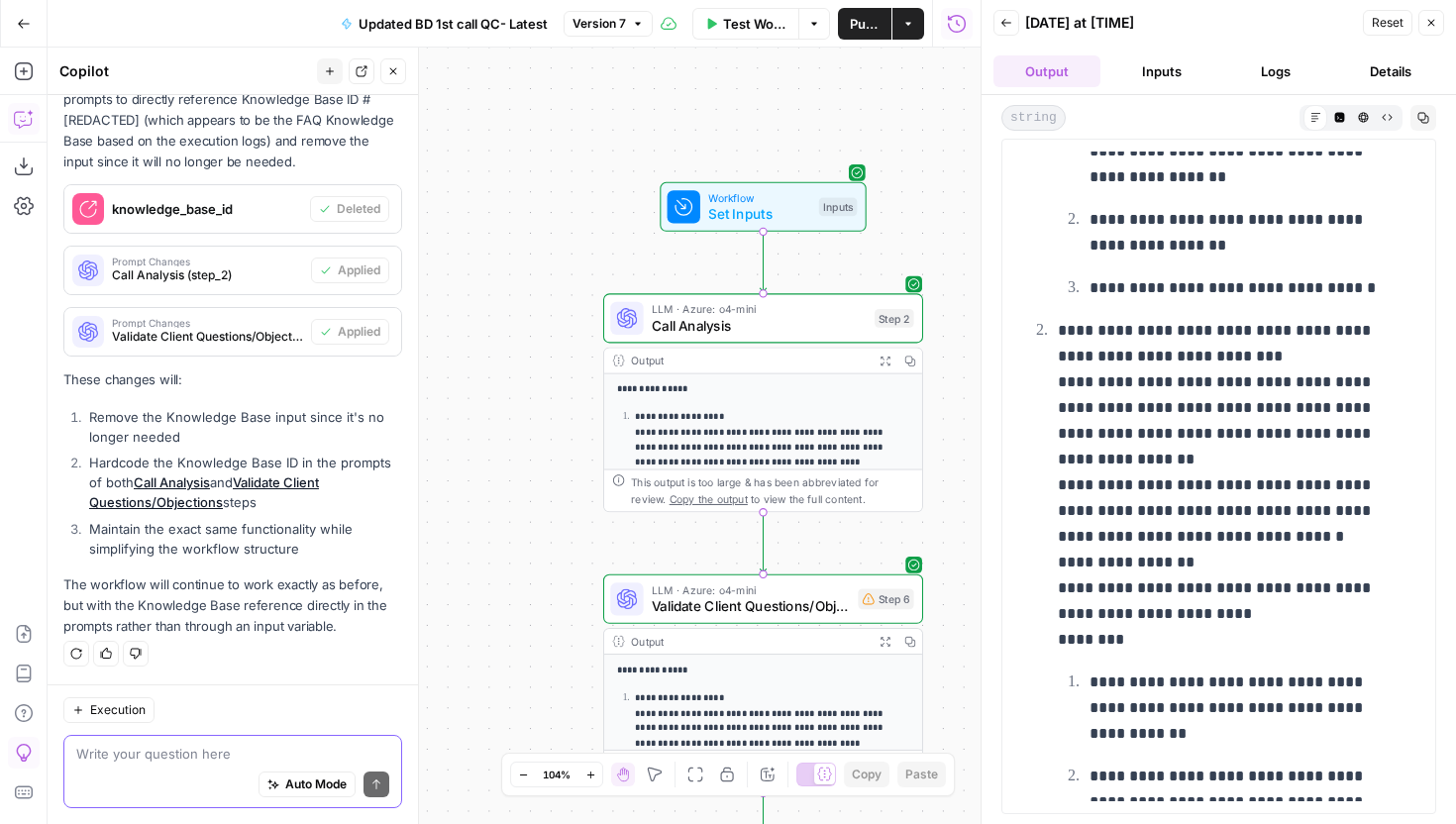 click on "Logs" at bounding box center [1277, 71] 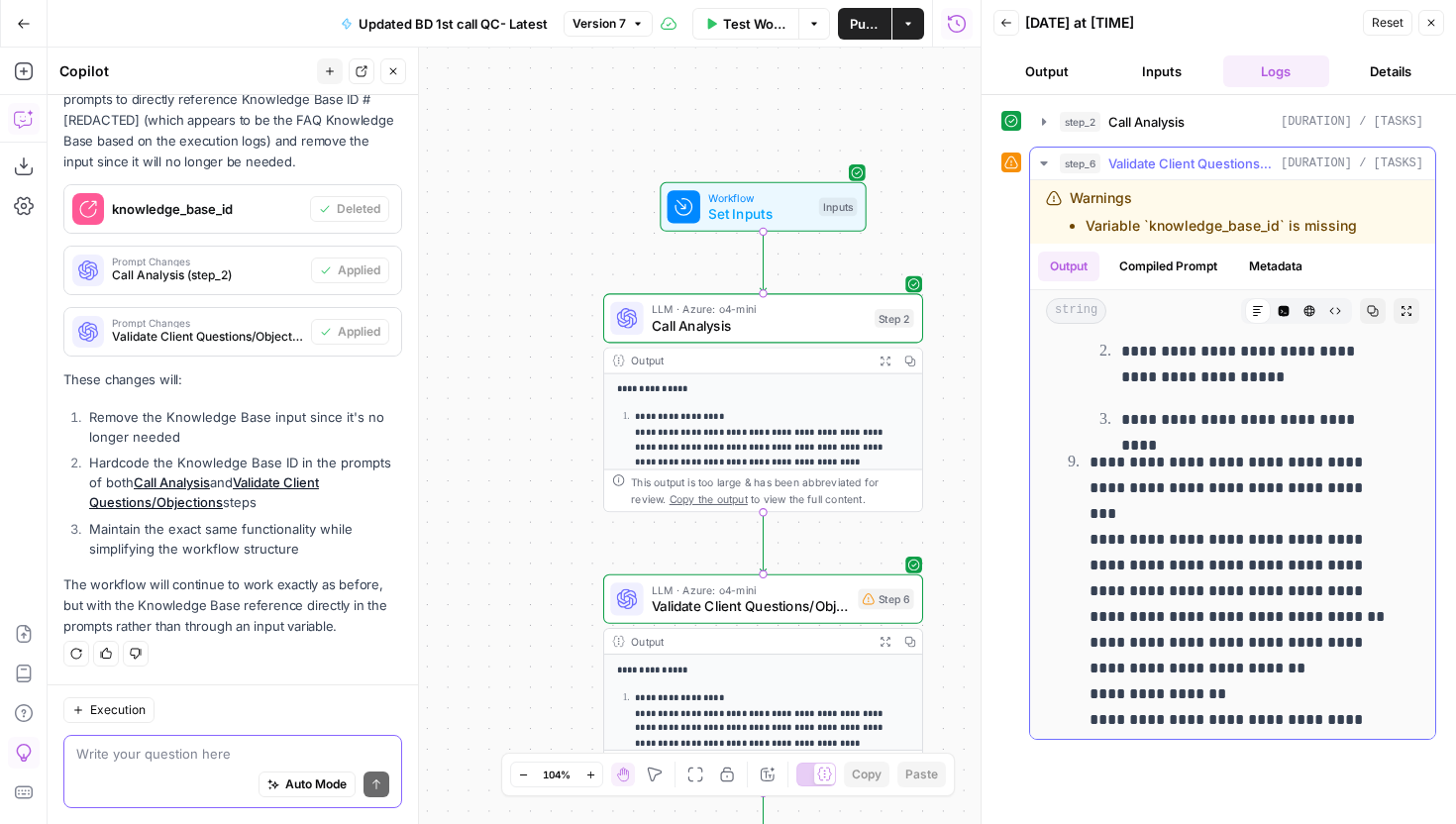 scroll, scrollTop: 10738, scrollLeft: 0, axis: vertical 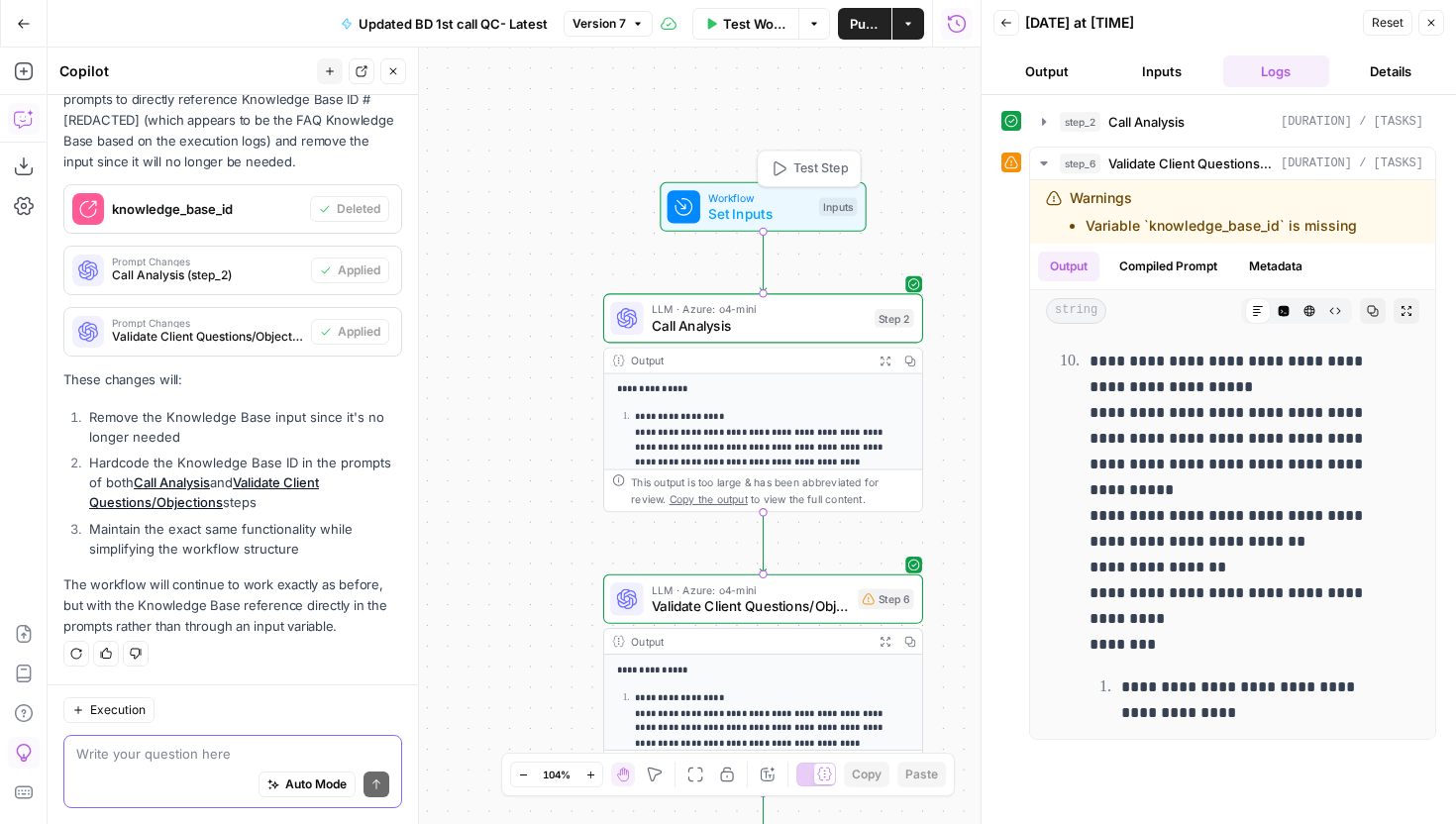 click on "Set Inputs" at bounding box center [759, 214] 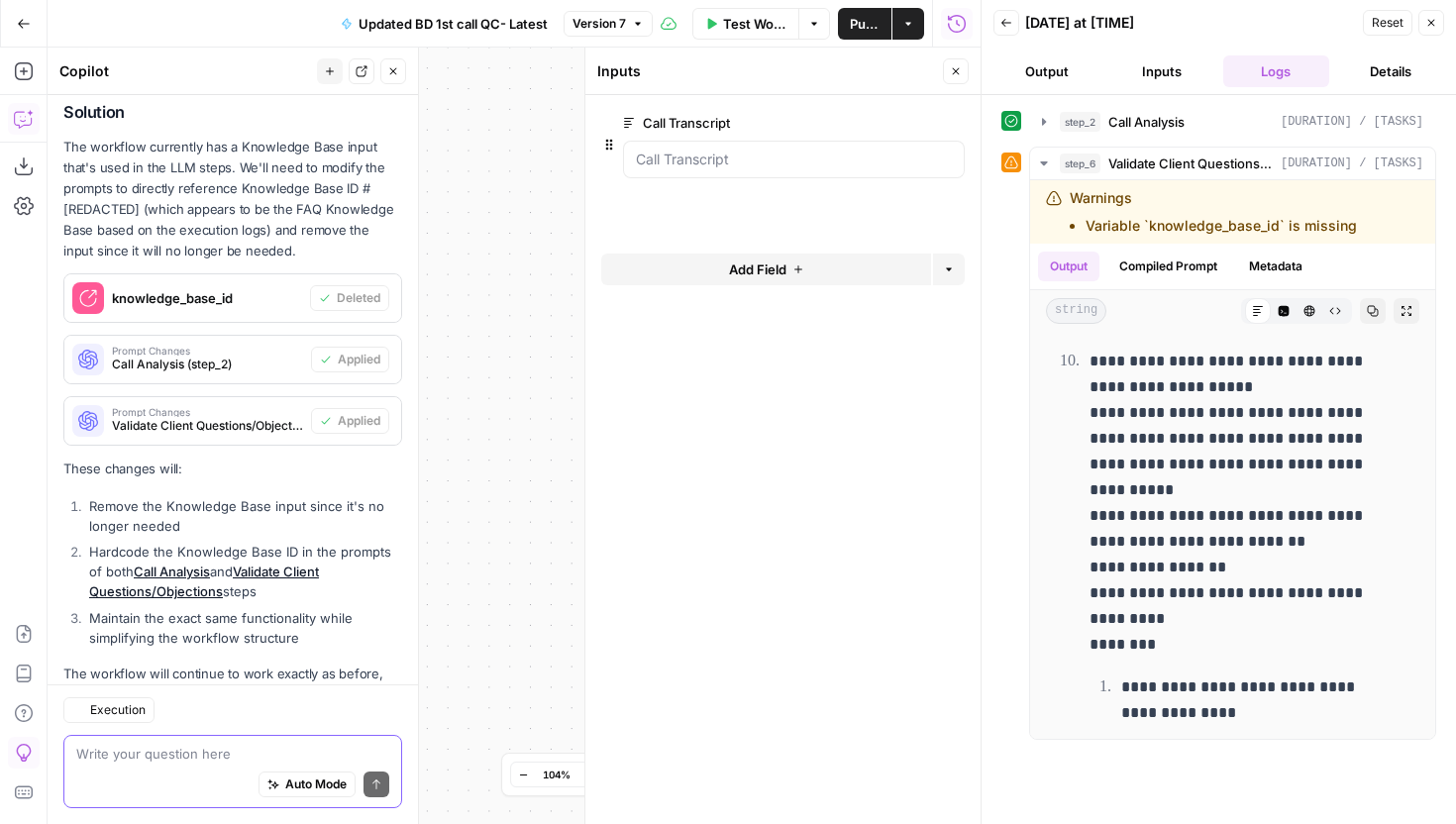 scroll, scrollTop: 469, scrollLeft: 0, axis: vertical 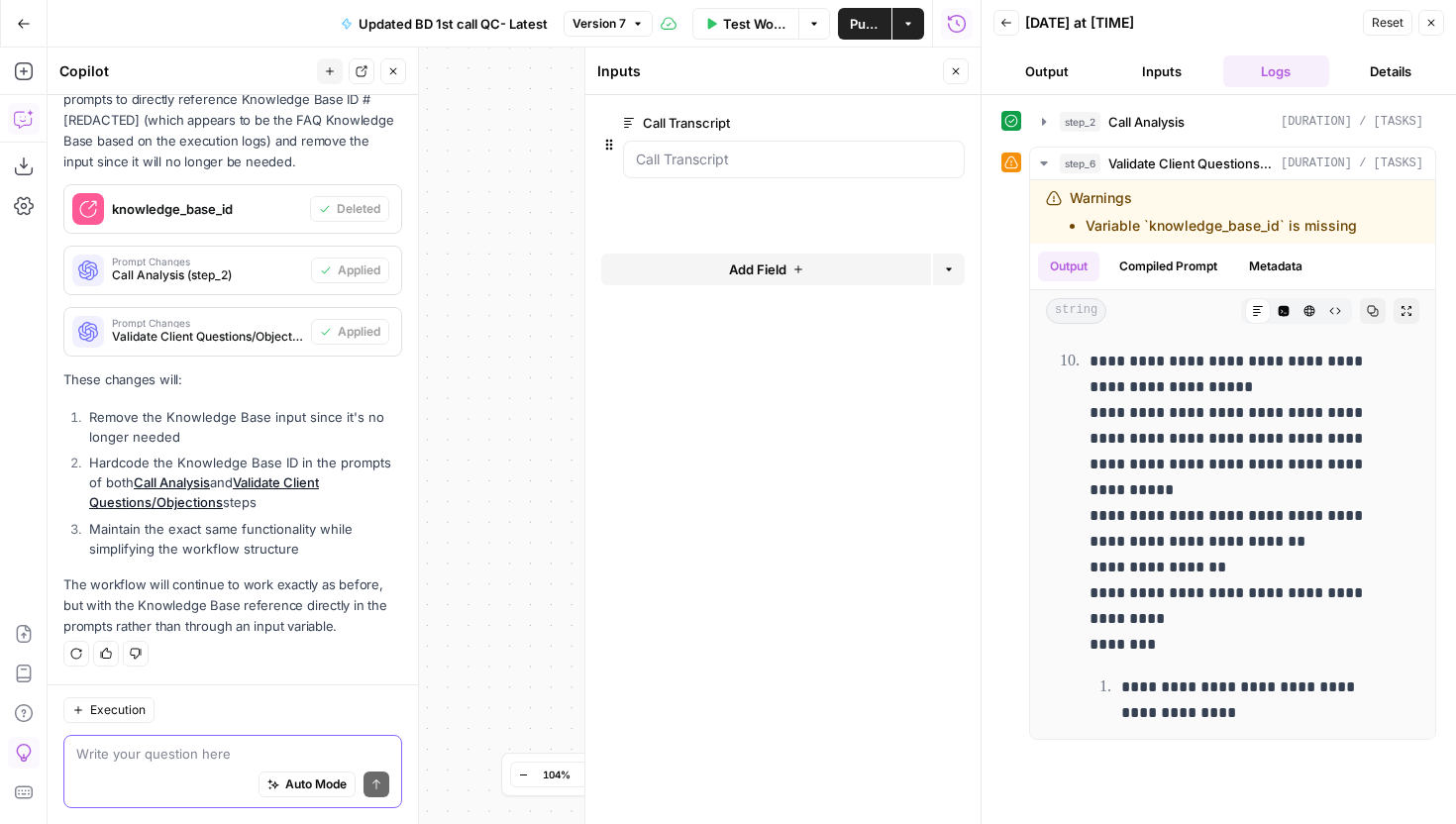 click 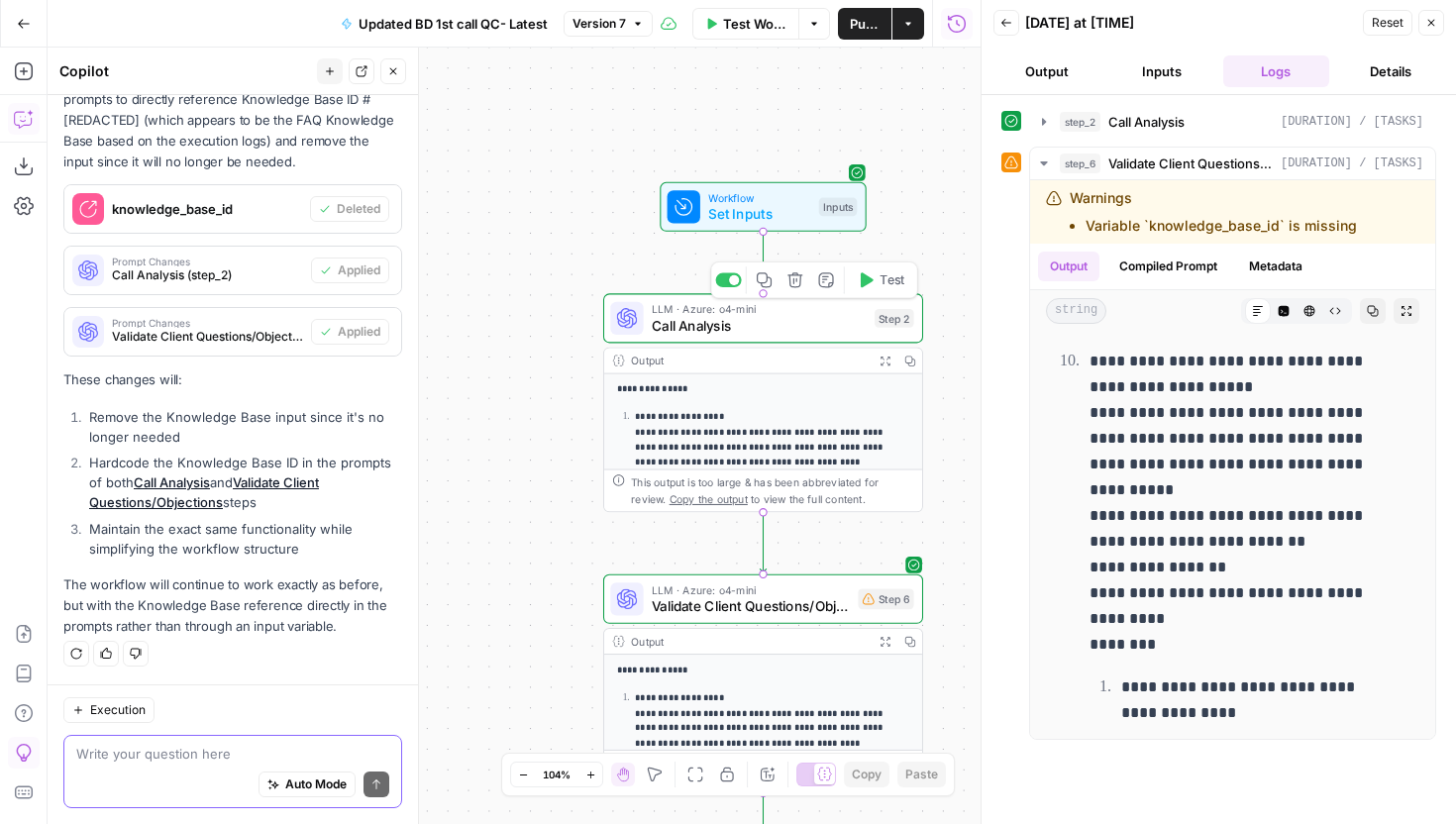click on "Call Analysis" at bounding box center [759, 325] 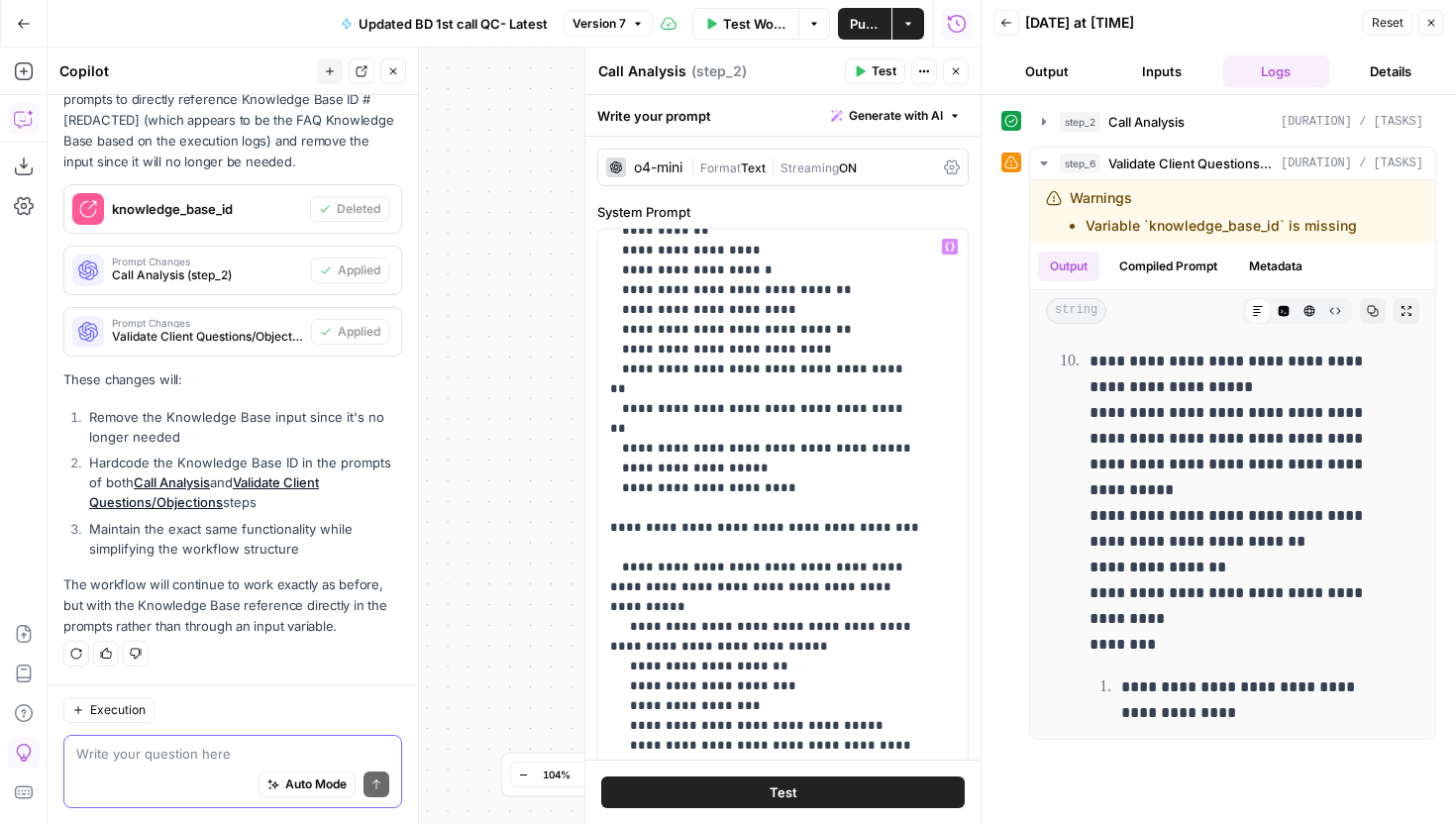 scroll, scrollTop: 1704, scrollLeft: 0, axis: vertical 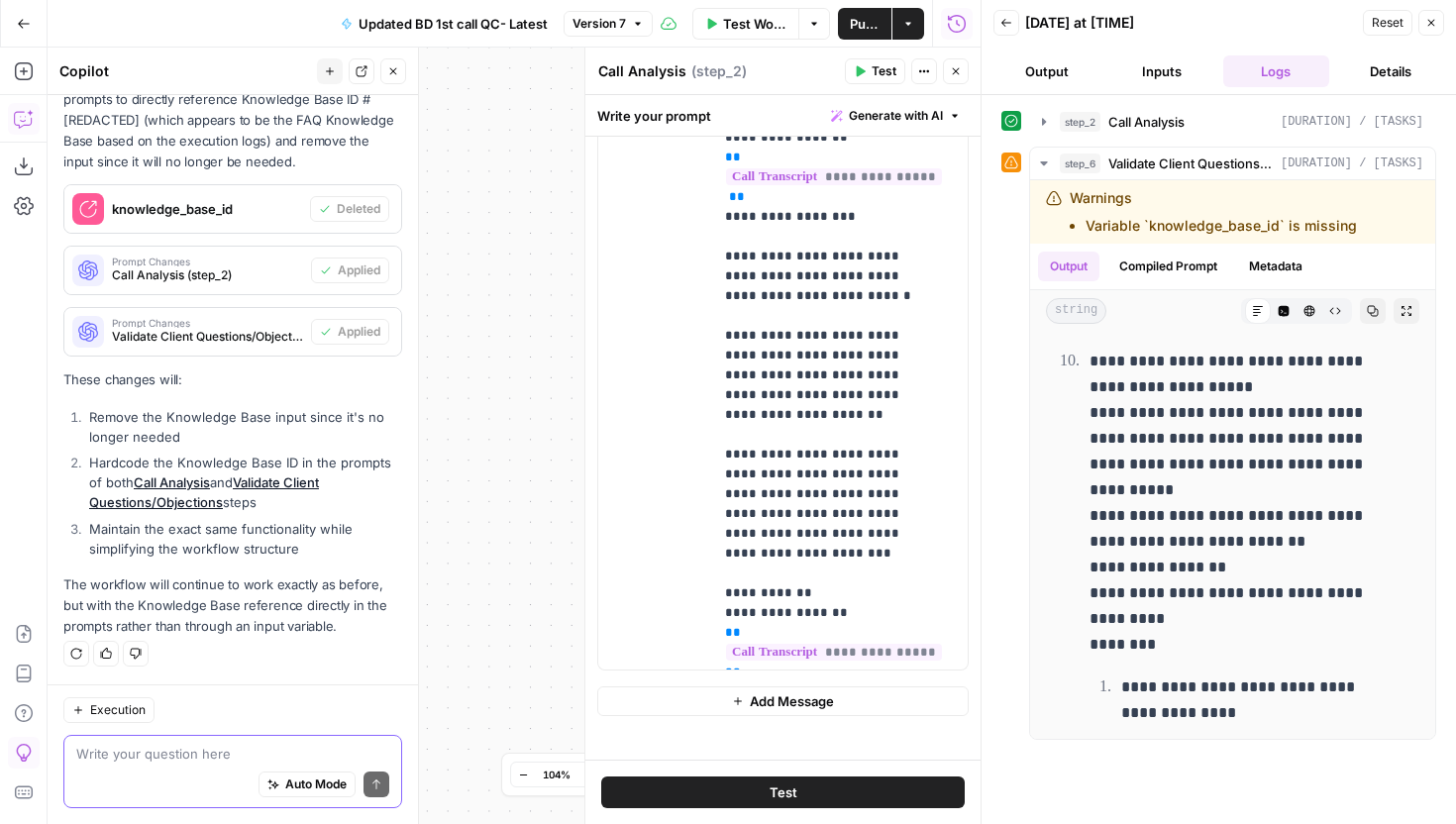 click on "Close" at bounding box center (961, 71) 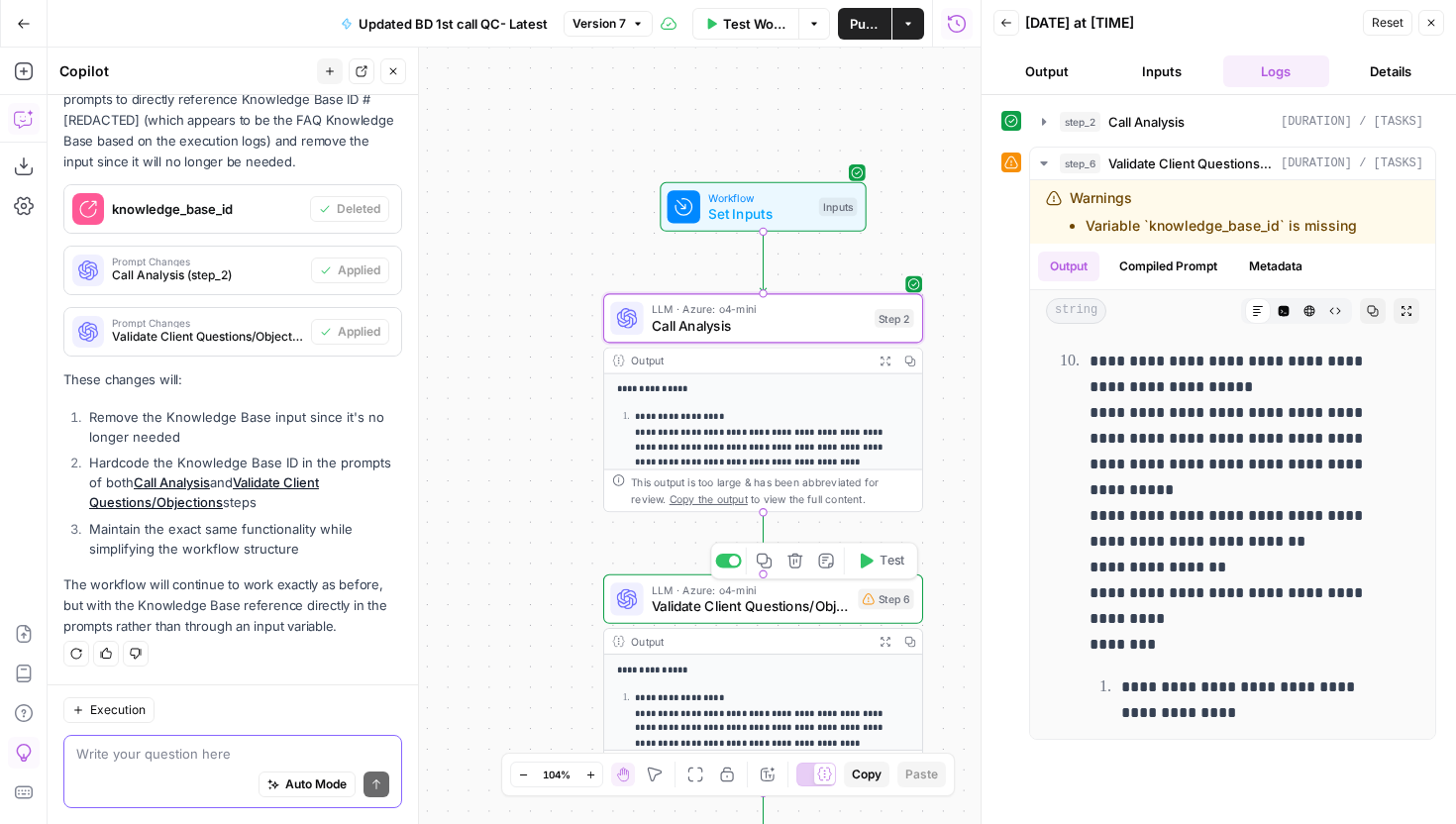 click on "Validate Client Questions/Objections" at bounding box center [751, 606] 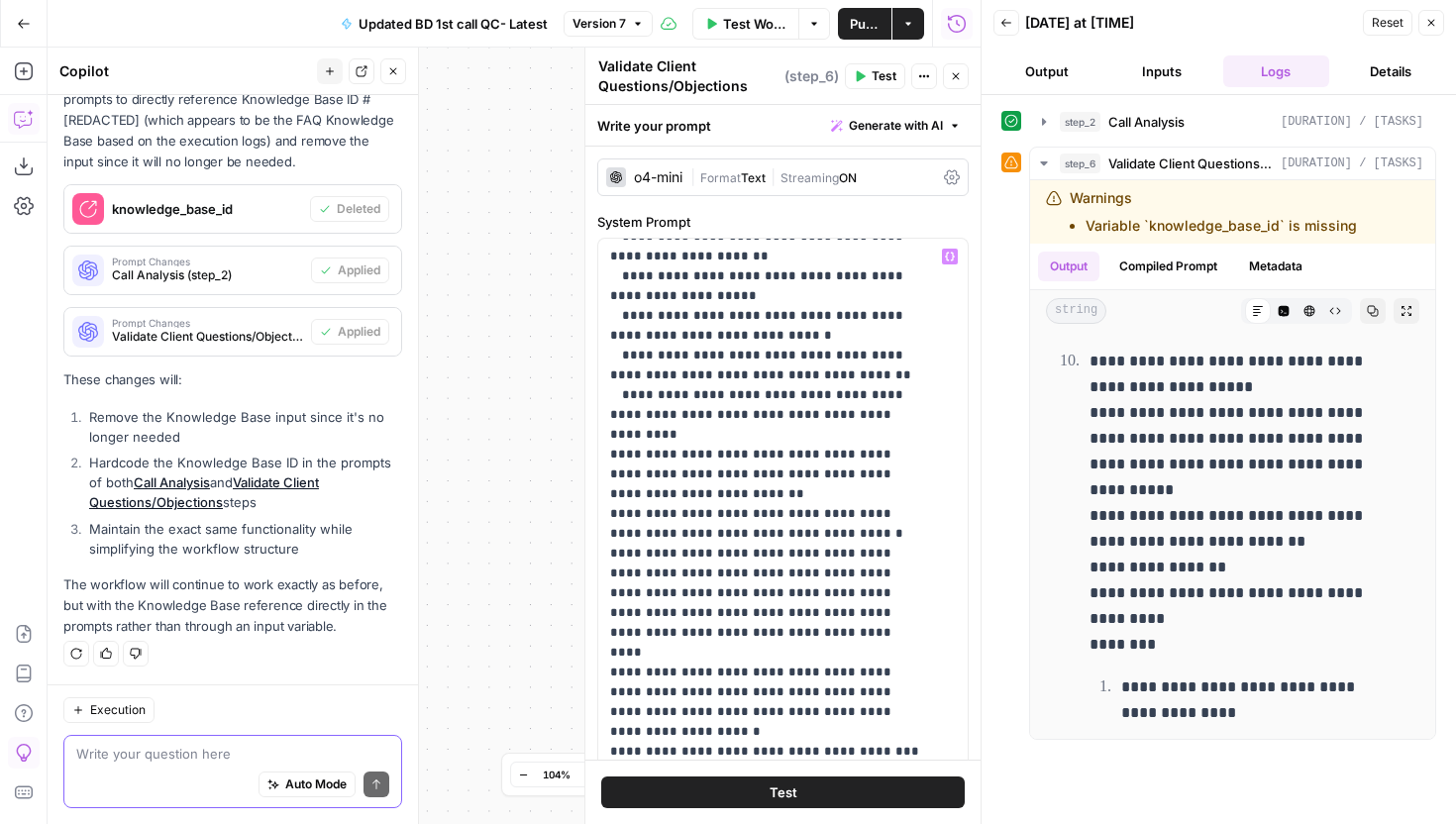 scroll, scrollTop: 397, scrollLeft: 0, axis: vertical 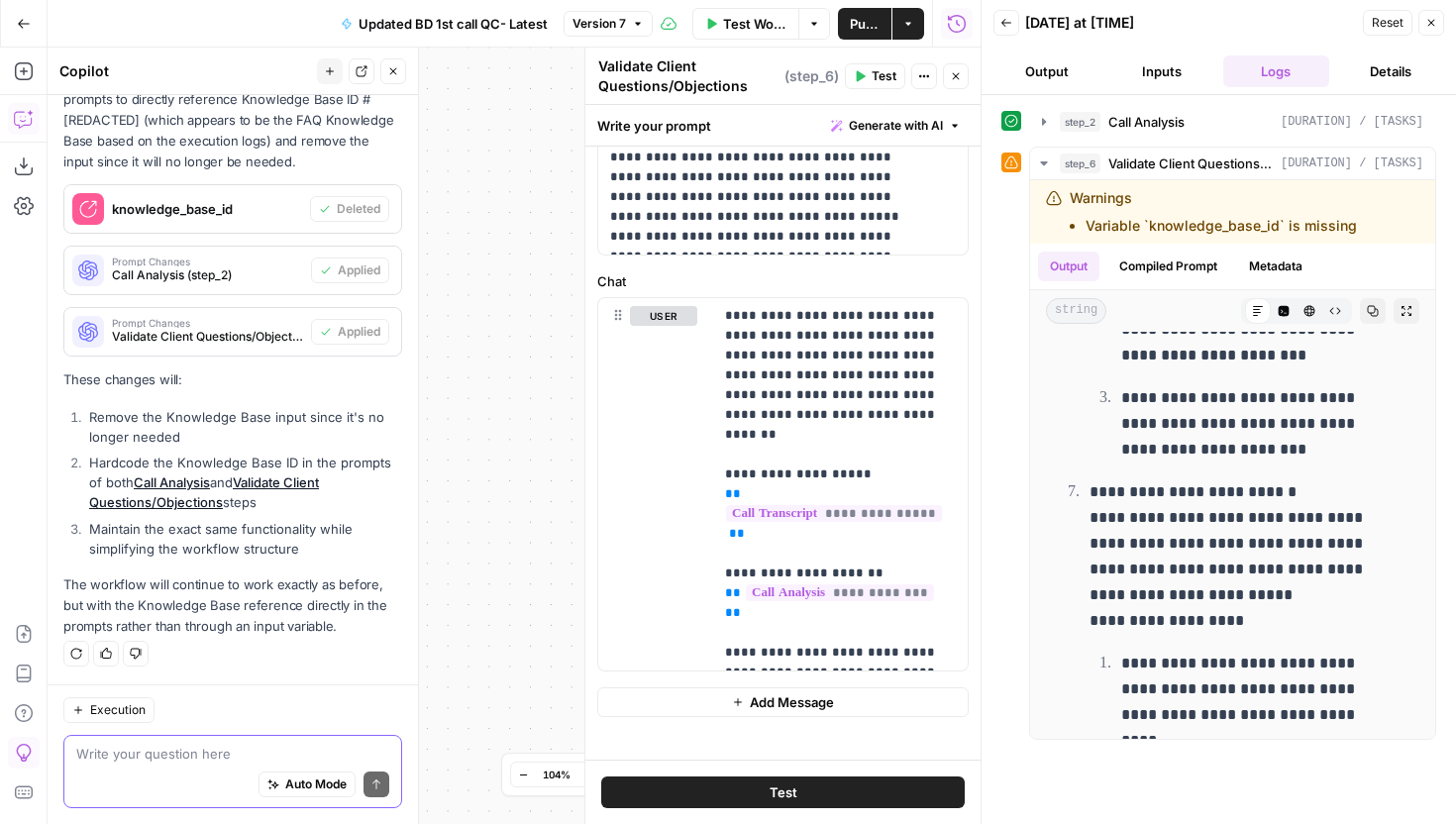 click 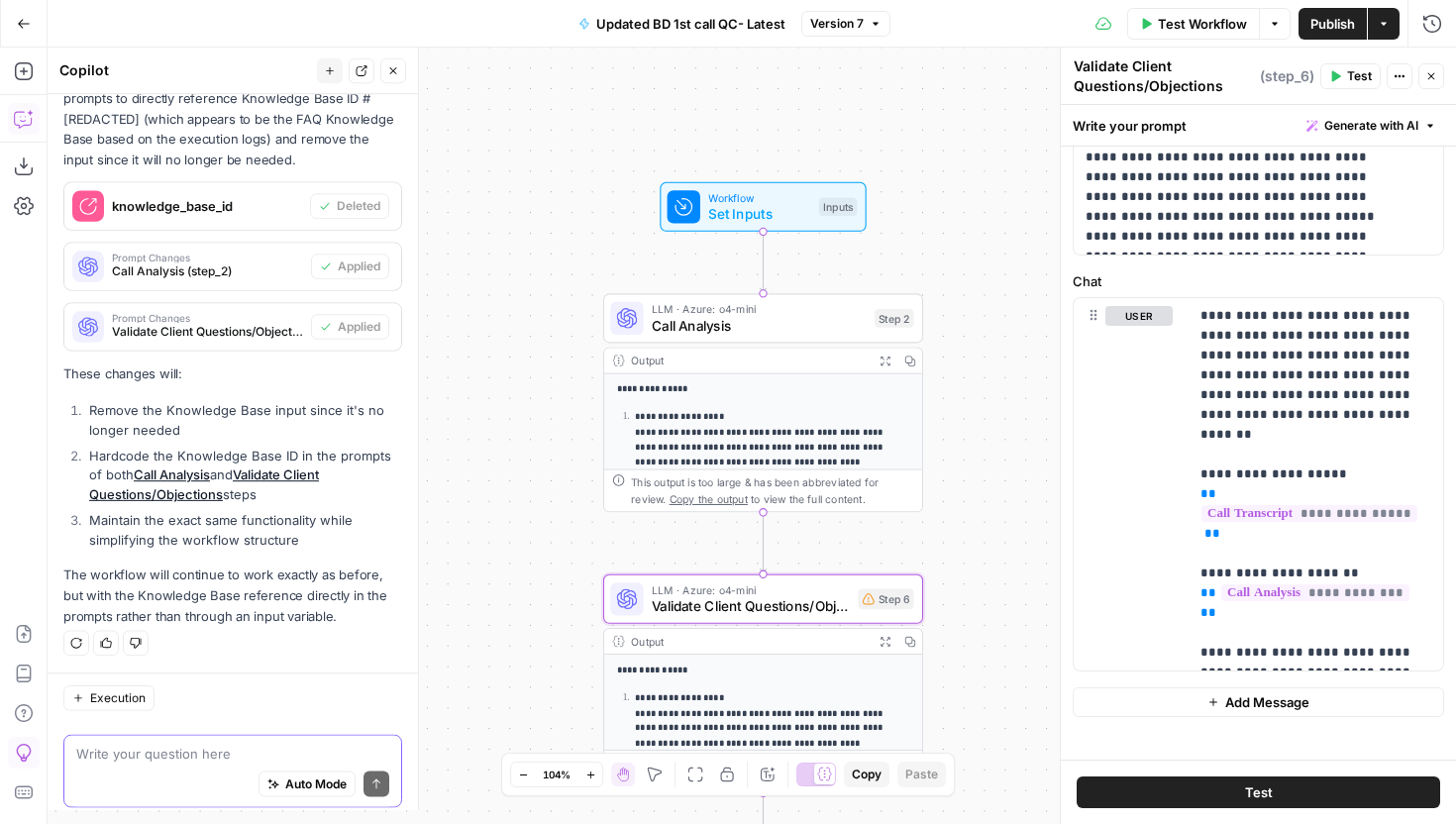 scroll, scrollTop: 469, scrollLeft: 0, axis: vertical 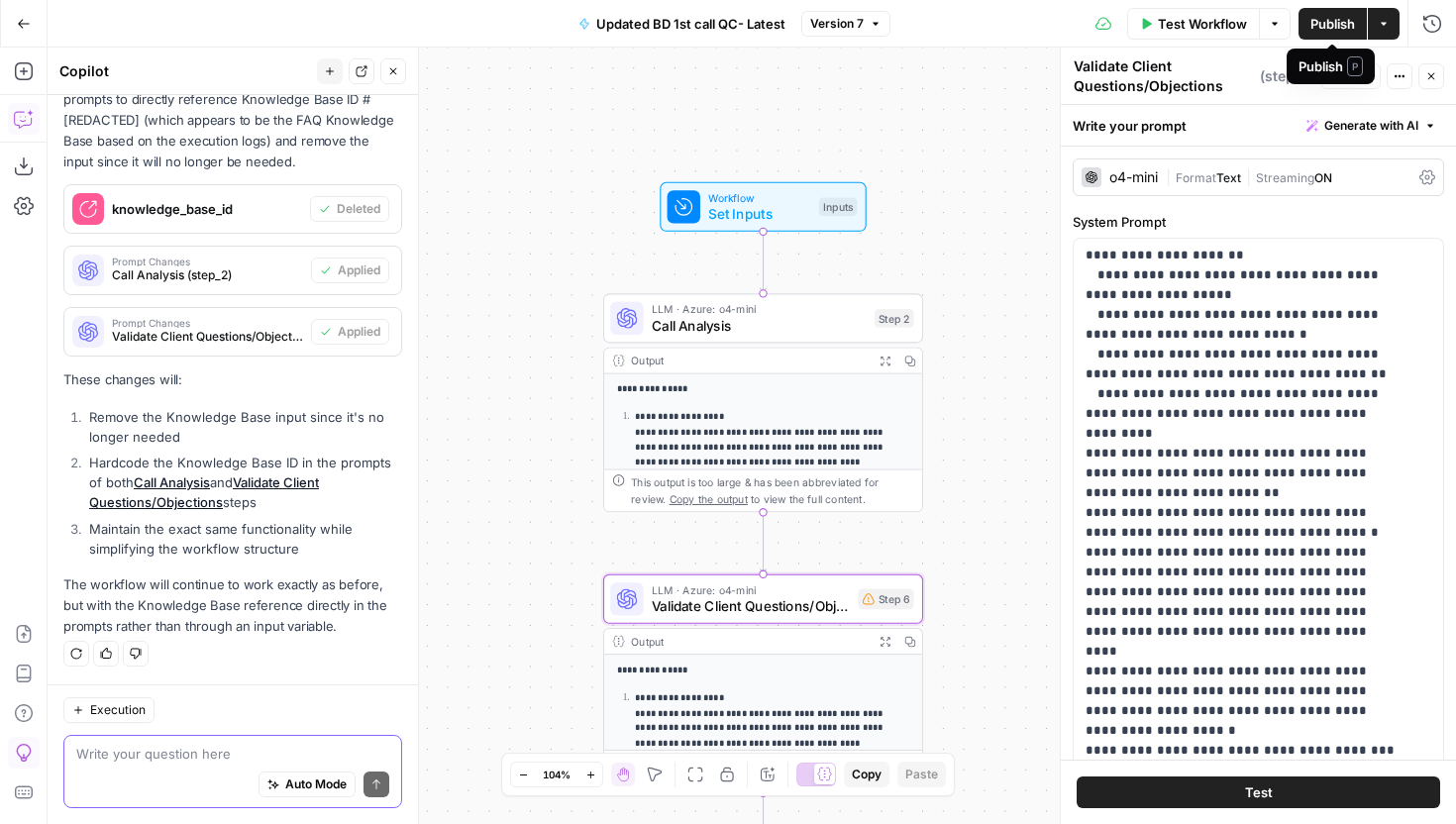 click on "Publish" at bounding box center [1332, 24] 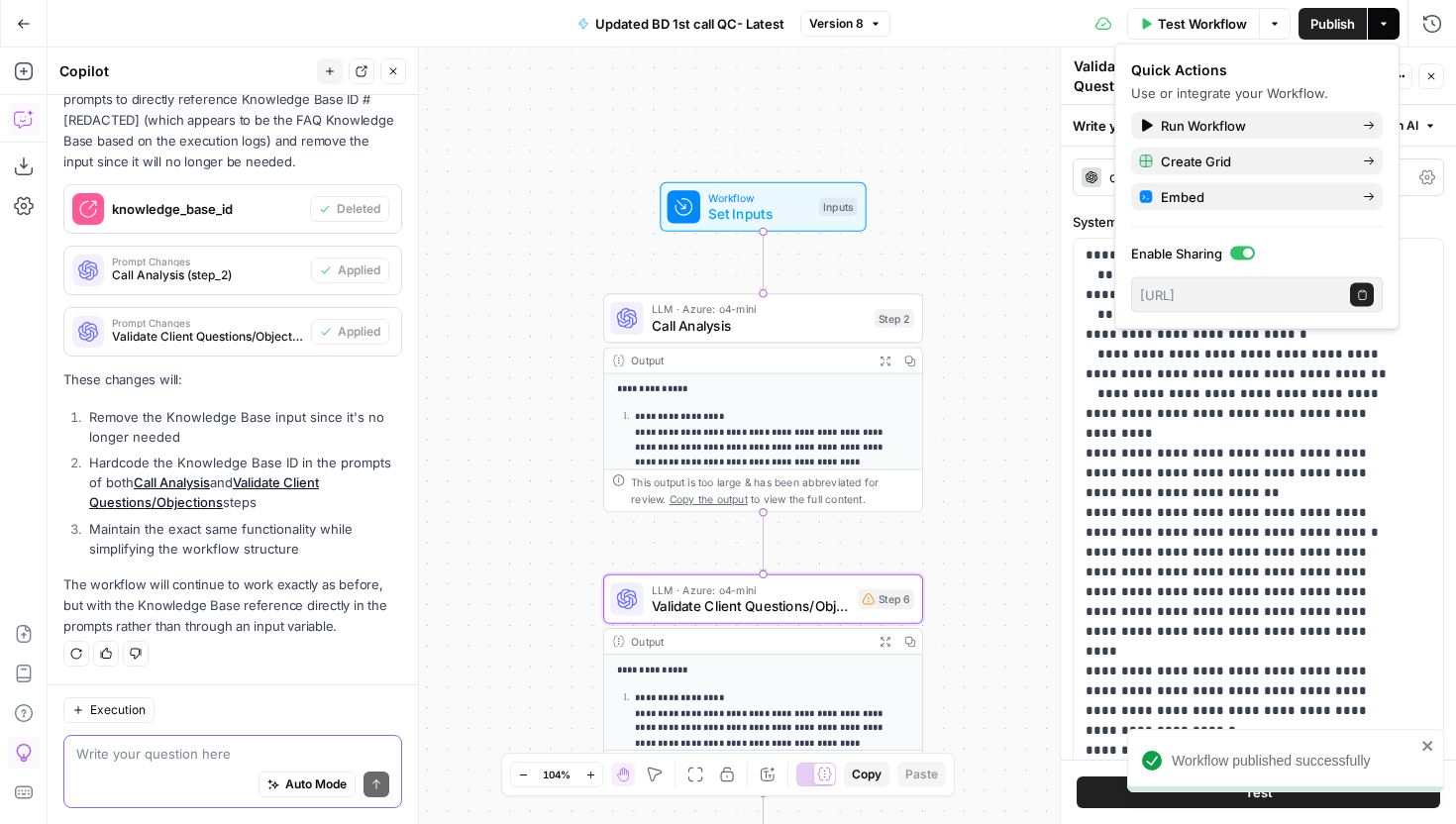 click 